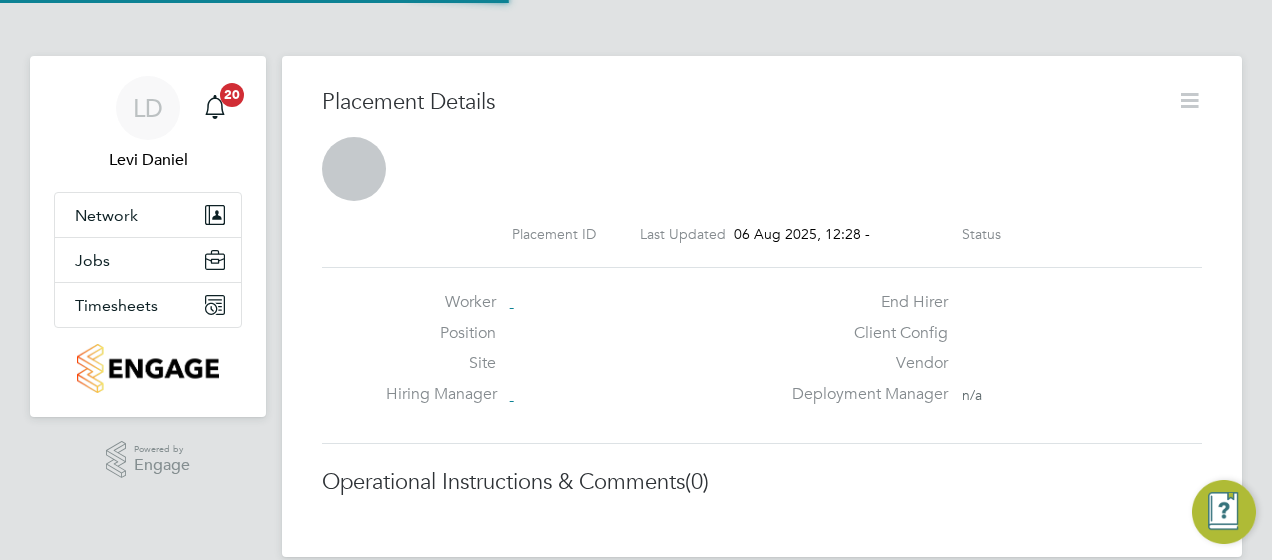 scroll, scrollTop: 0, scrollLeft: 0, axis: both 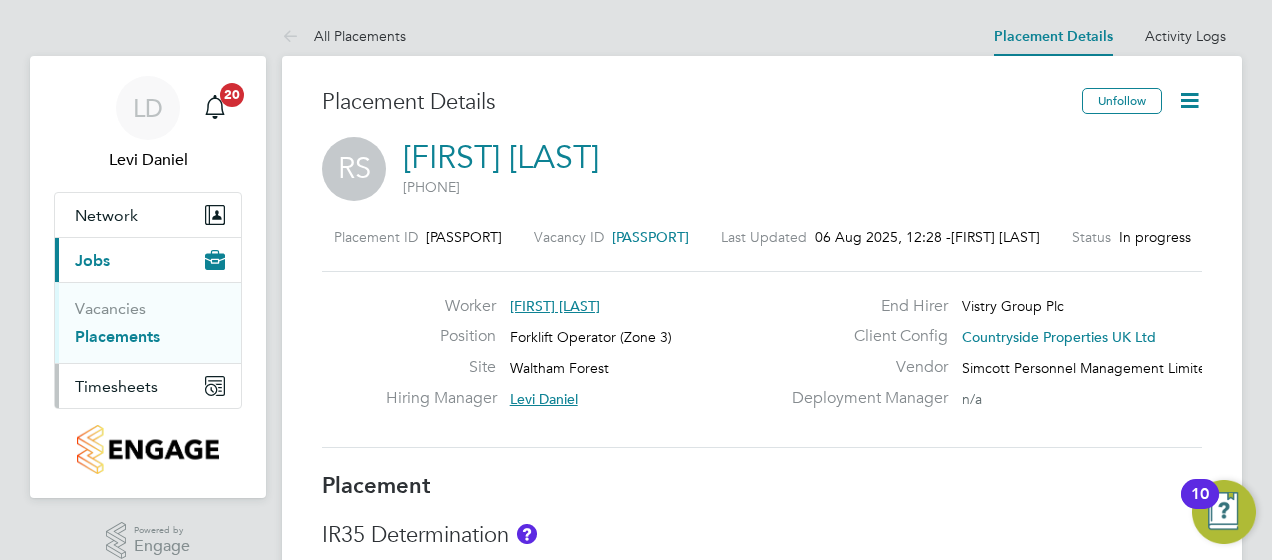 click on "Timesheets" at bounding box center (116, 386) 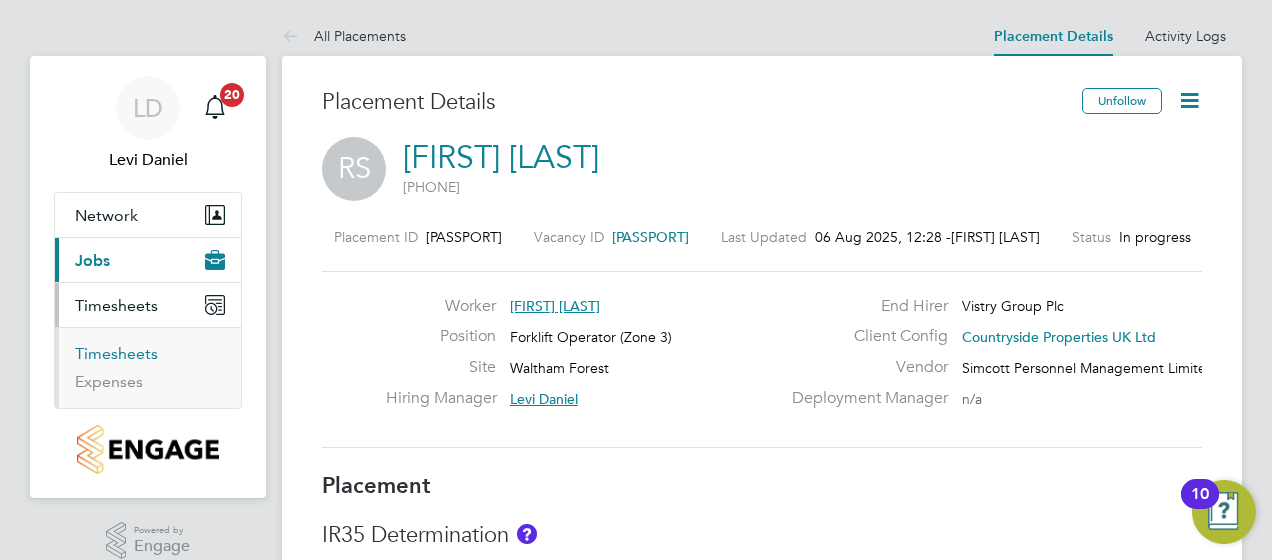 click on "Timesheets" at bounding box center (116, 353) 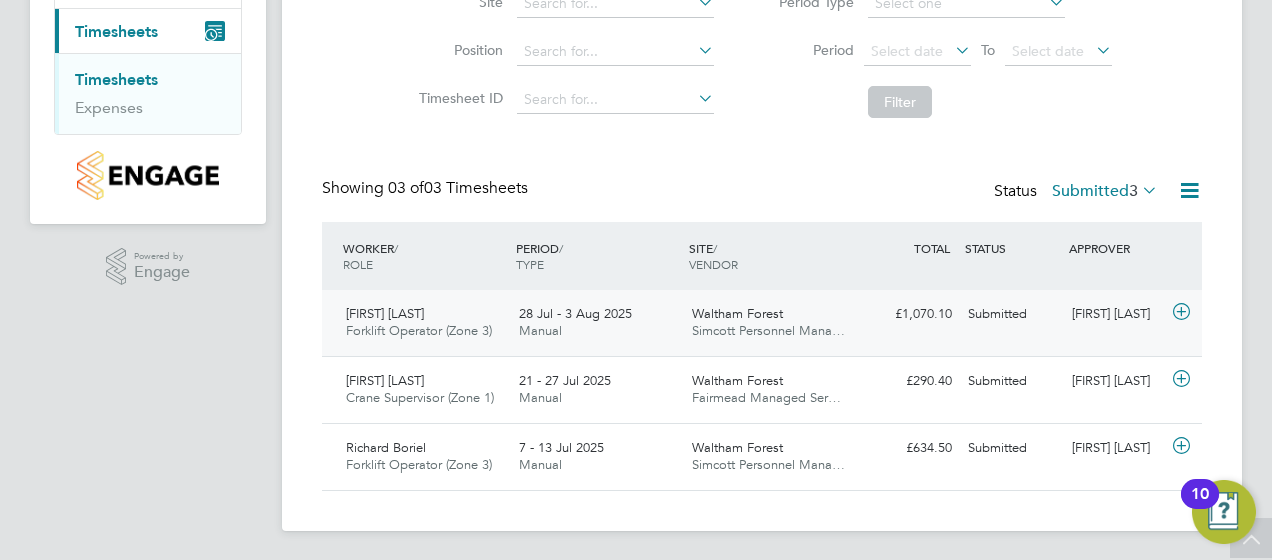 click 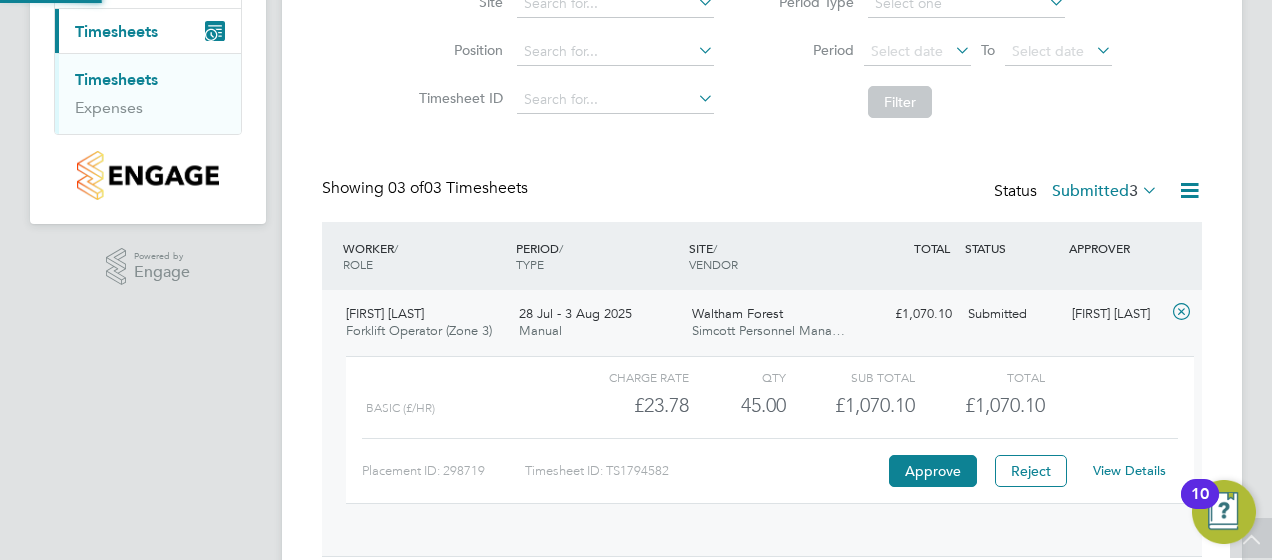 scroll, scrollTop: 10, scrollLeft: 10, axis: both 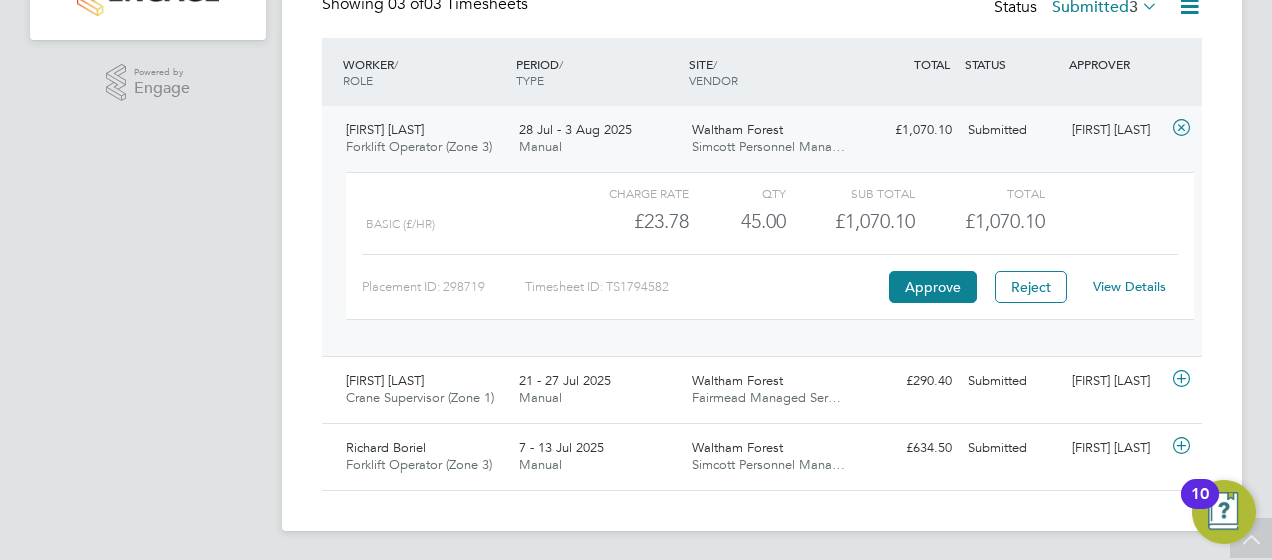 click on "View Details" 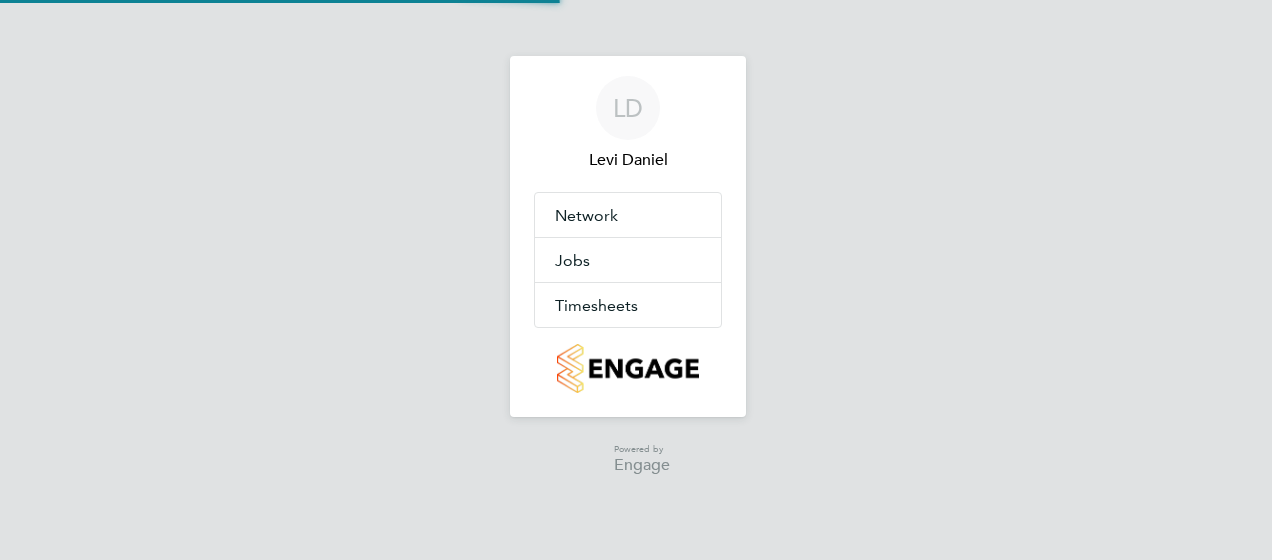 scroll, scrollTop: 0, scrollLeft: 0, axis: both 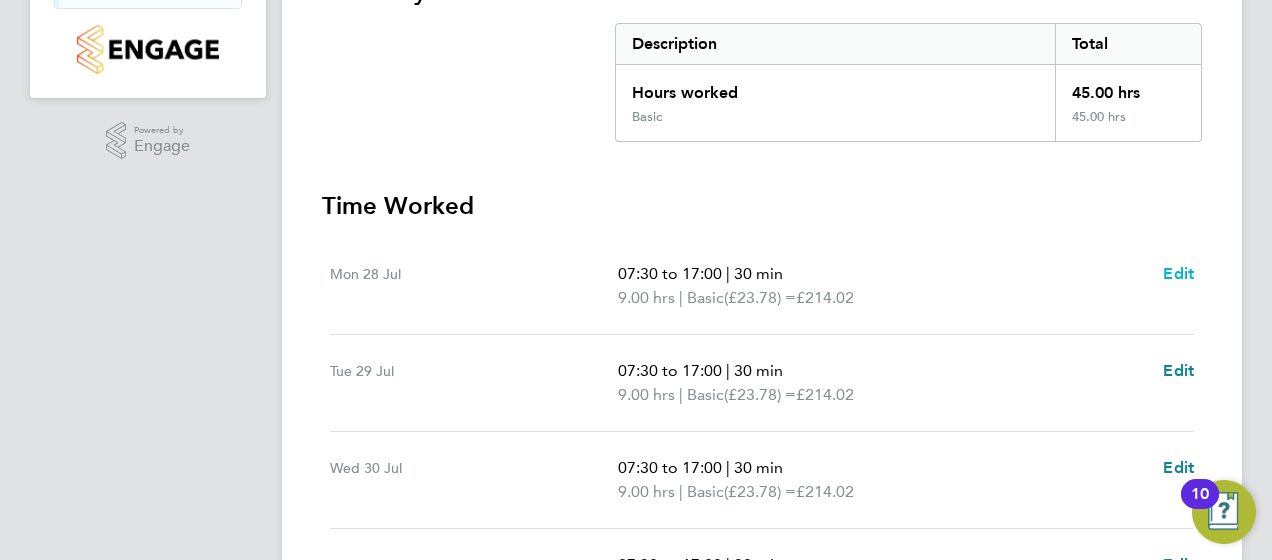 click on "Edit" at bounding box center [1178, 273] 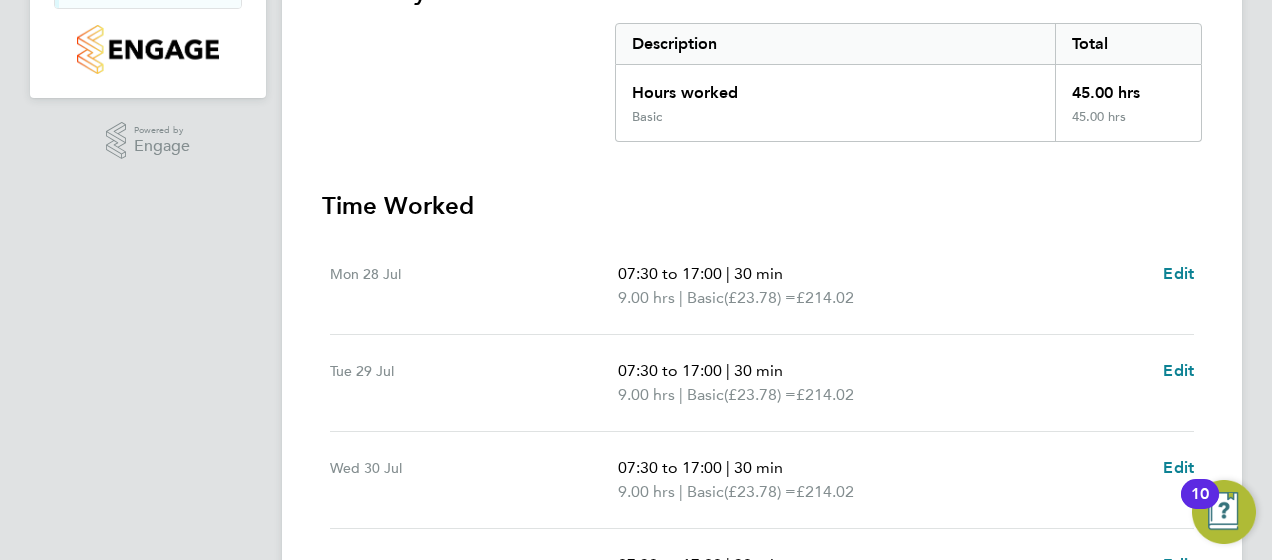 select on "30" 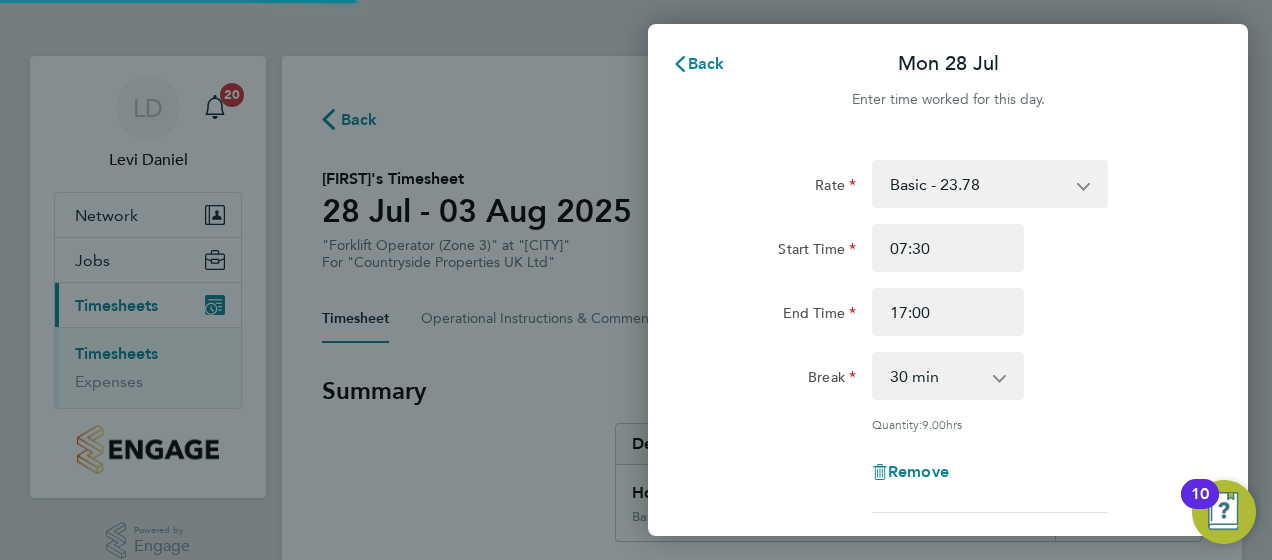 scroll, scrollTop: 0, scrollLeft: 0, axis: both 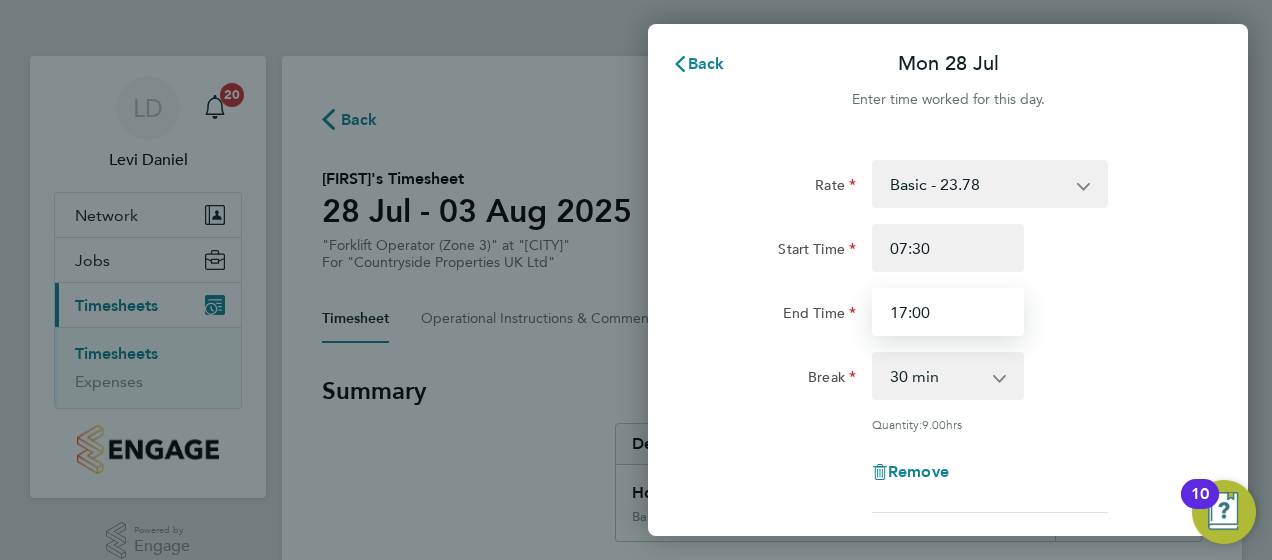 click on "17:00" at bounding box center [948, 312] 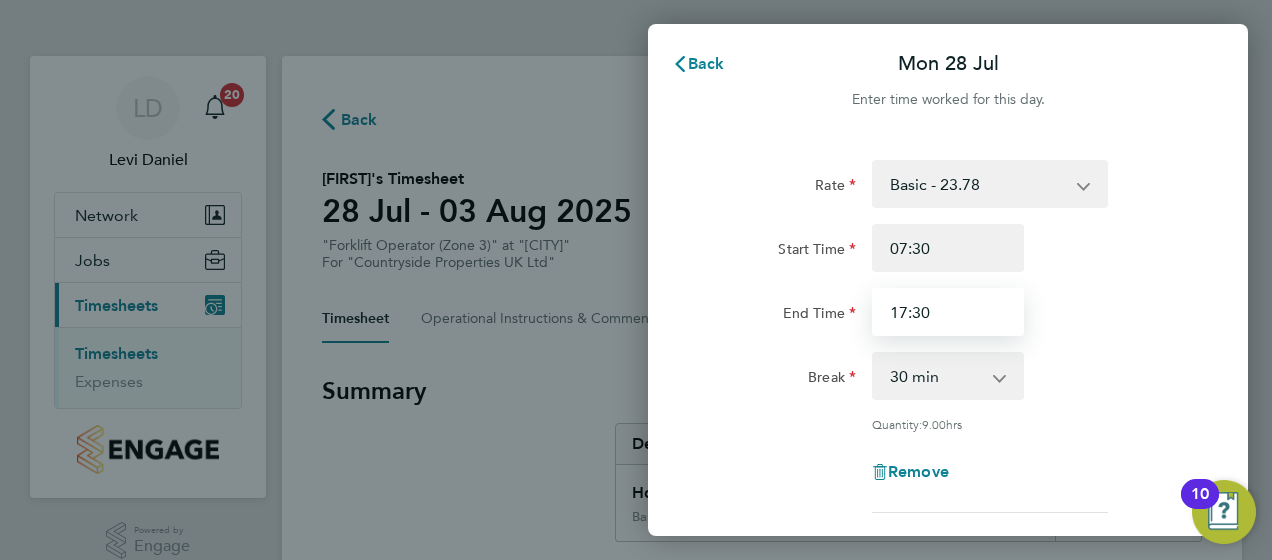 type on "17:30" 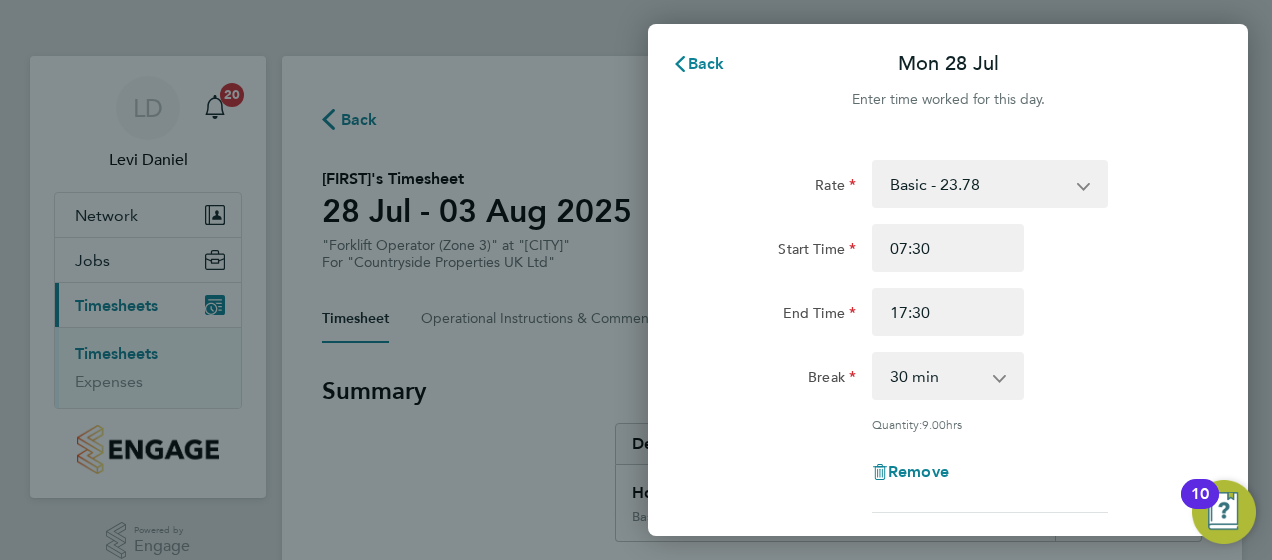 click on "Break  0 min   15 min   30 min   45 min   60 min   75 min   90 min" 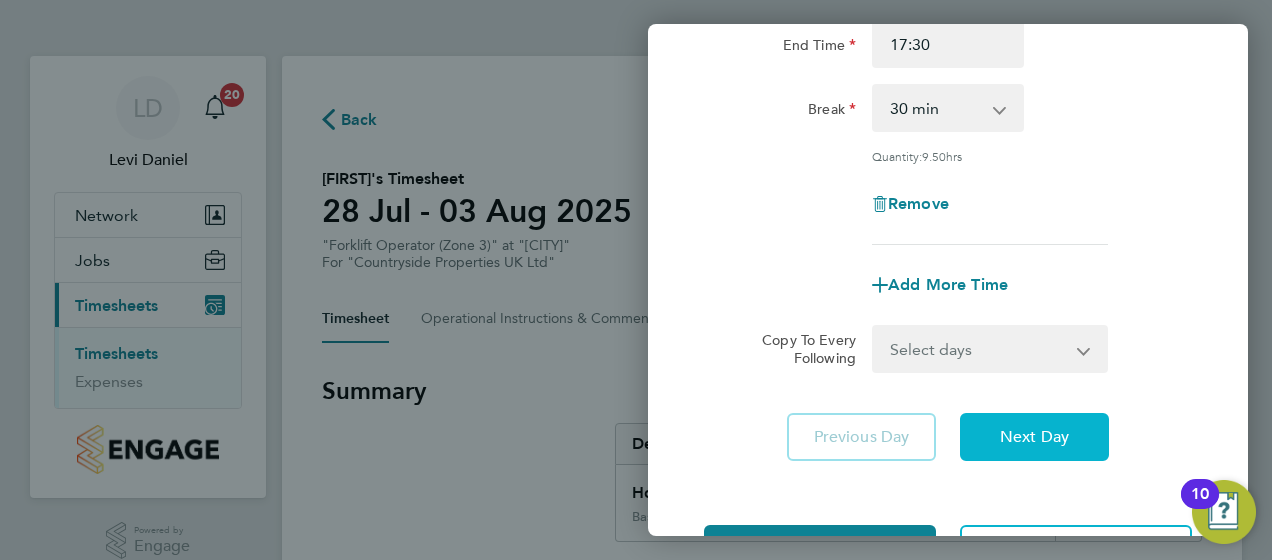 scroll, scrollTop: 300, scrollLeft: 0, axis: vertical 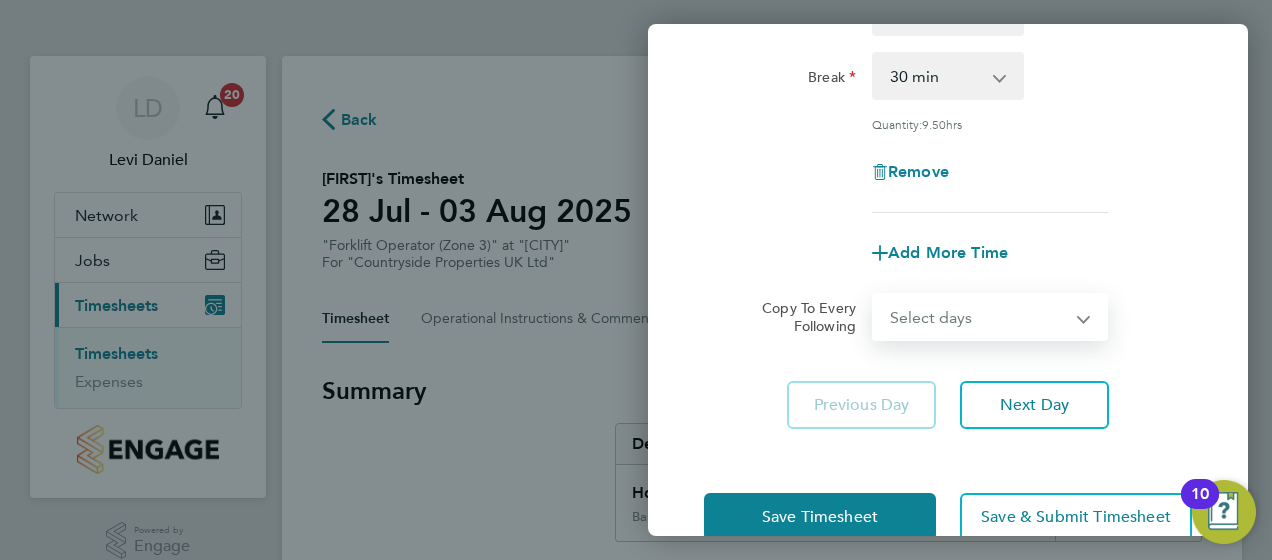 click on "Select days   Day   Weekday (Mon-Fri)   Weekend (Sat-Sun)   Tuesday   Wednesday   Thursday   Friday   Saturday   Sunday" at bounding box center (979, 317) 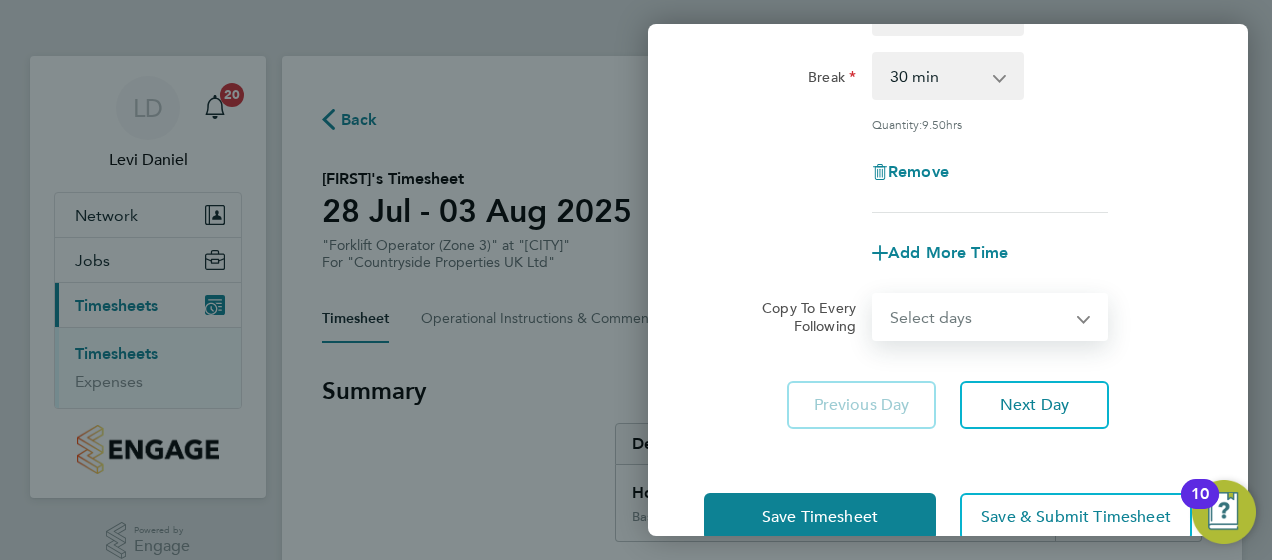 select on "WEEKDAY" 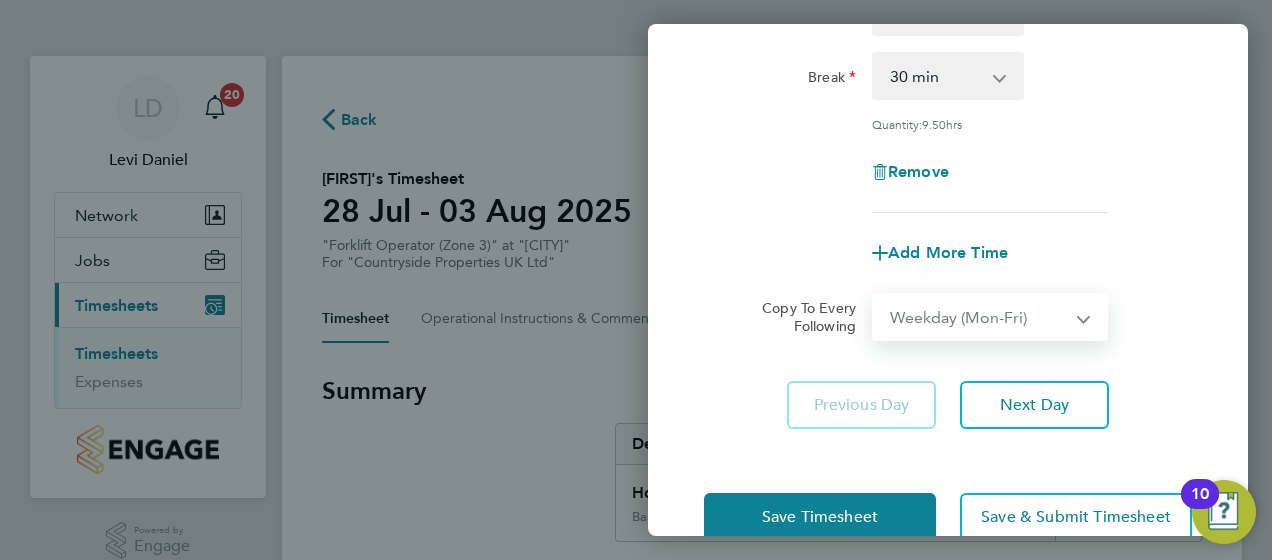 click on "Select days   Day   Weekday (Mon-Fri)   Weekend (Sat-Sun)   Tuesday   Wednesday   Thursday   Friday   Saturday   Sunday" at bounding box center (979, 317) 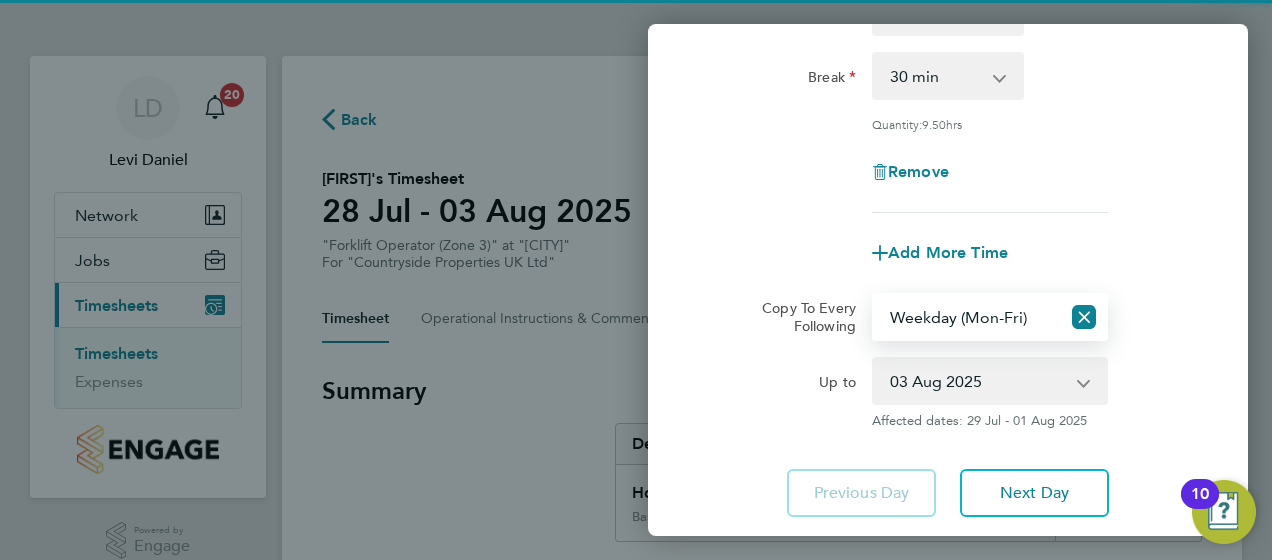 click on "Rate  Basic - 23.78
Start Time 07:30 End Time 17:30 Break  0 min   15 min   30 min   45 min   60 min   75 min   90 min
Quantity:  9.50  hrs
Remove
Add More Time" 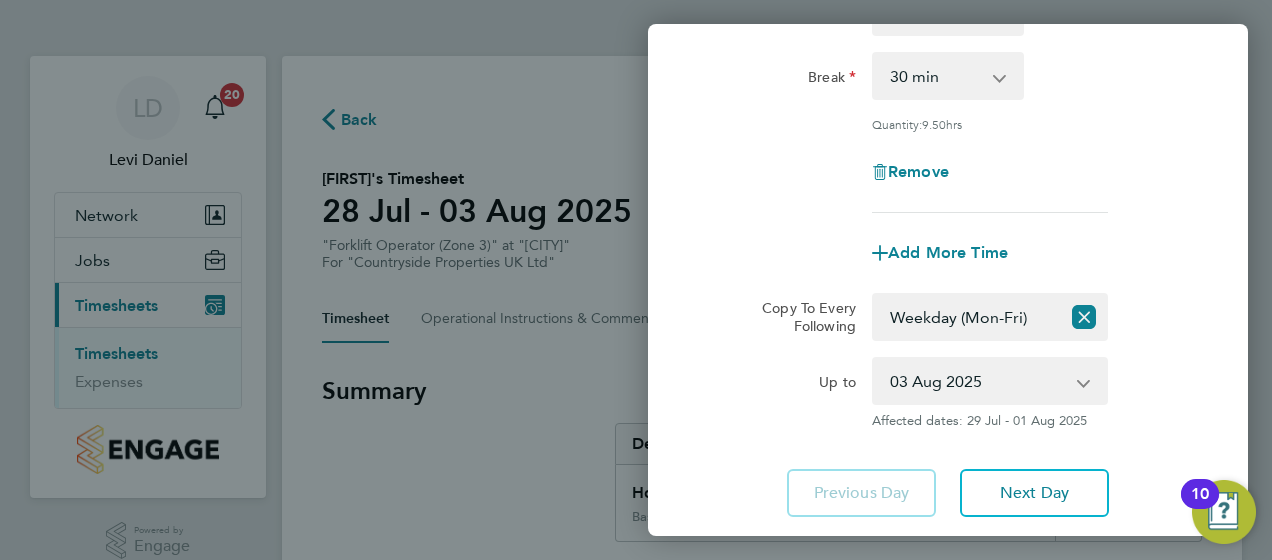 click on "Up to  29 Jul 2025   30 Jul 2025   31 Jul 2025   01 Aug 2025   02 Aug 2025   03 Aug 2025
Affected dates: 29 Jul - 01 Aug 2025" 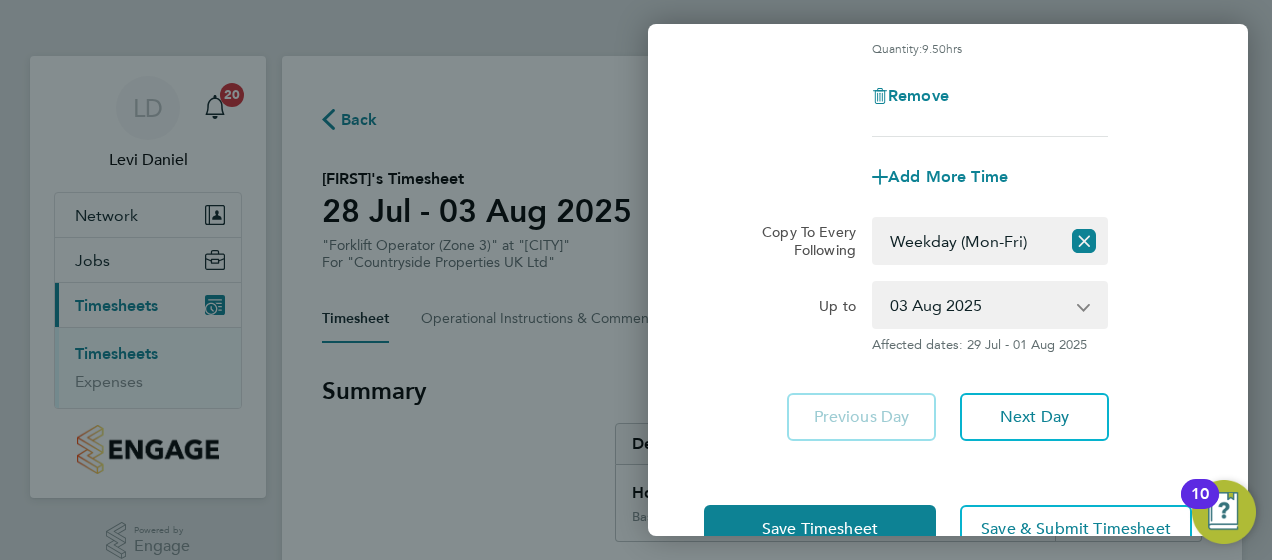 scroll, scrollTop: 431, scrollLeft: 0, axis: vertical 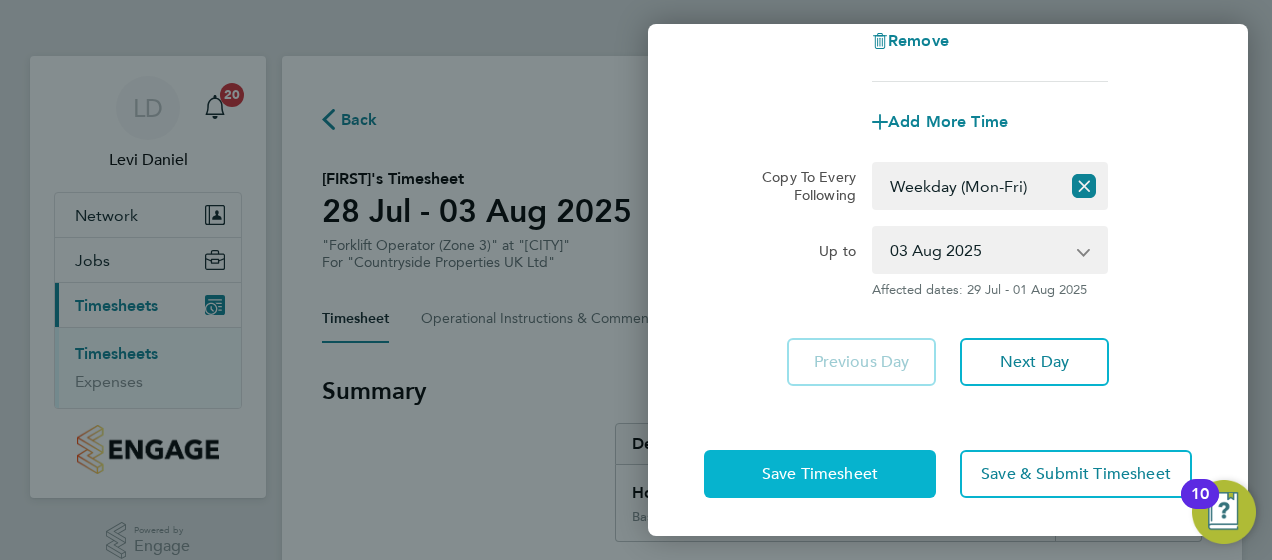 click on "Save Timesheet" 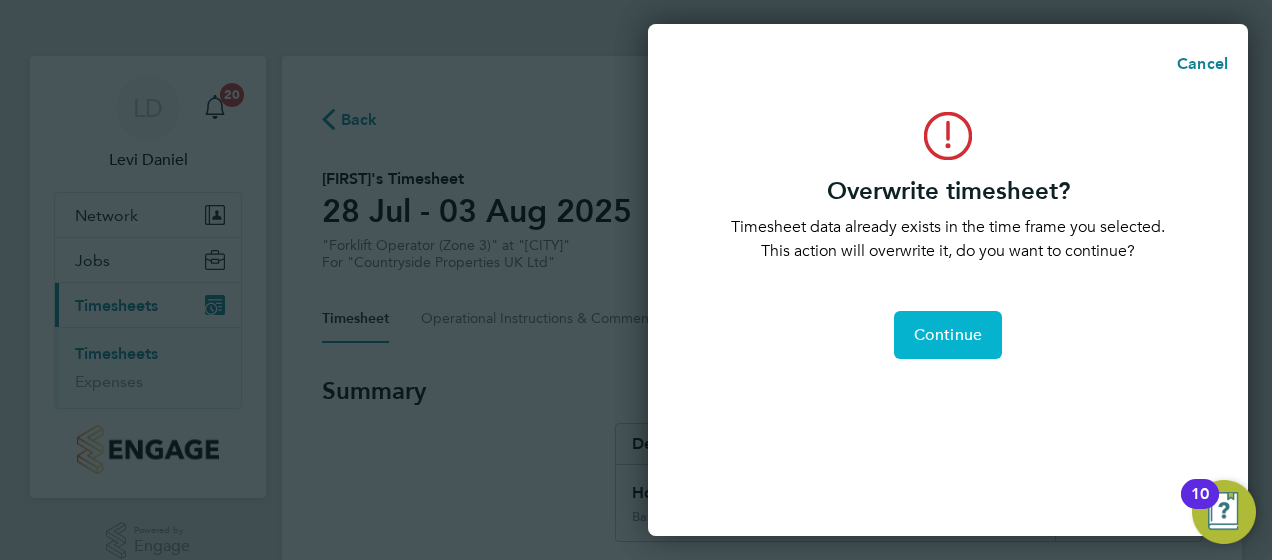 click on "Continue" 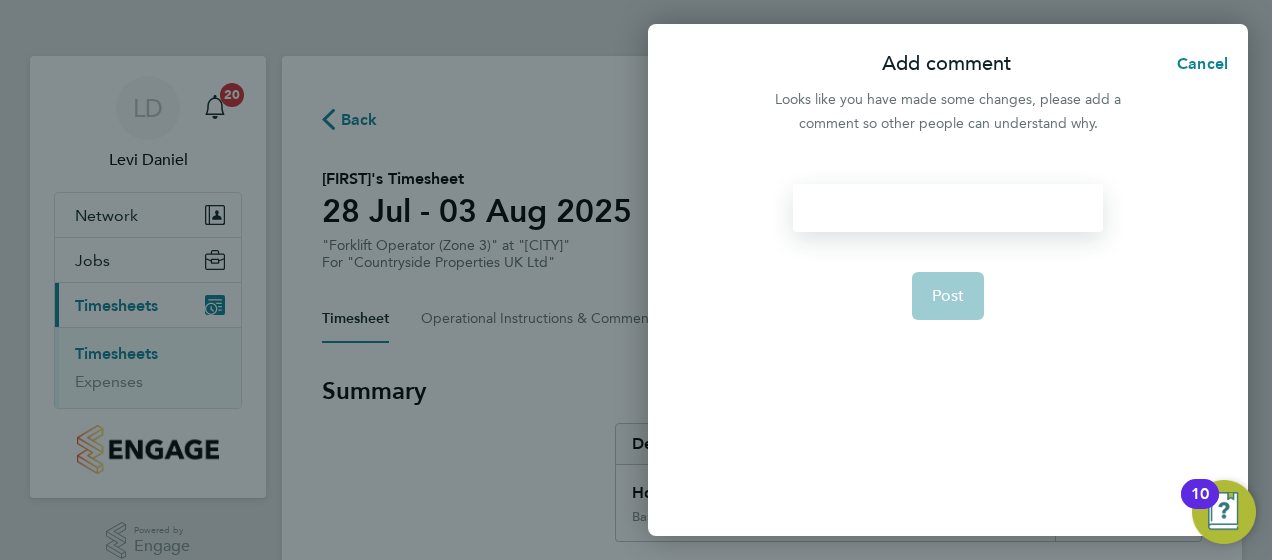 click at bounding box center [947, 208] 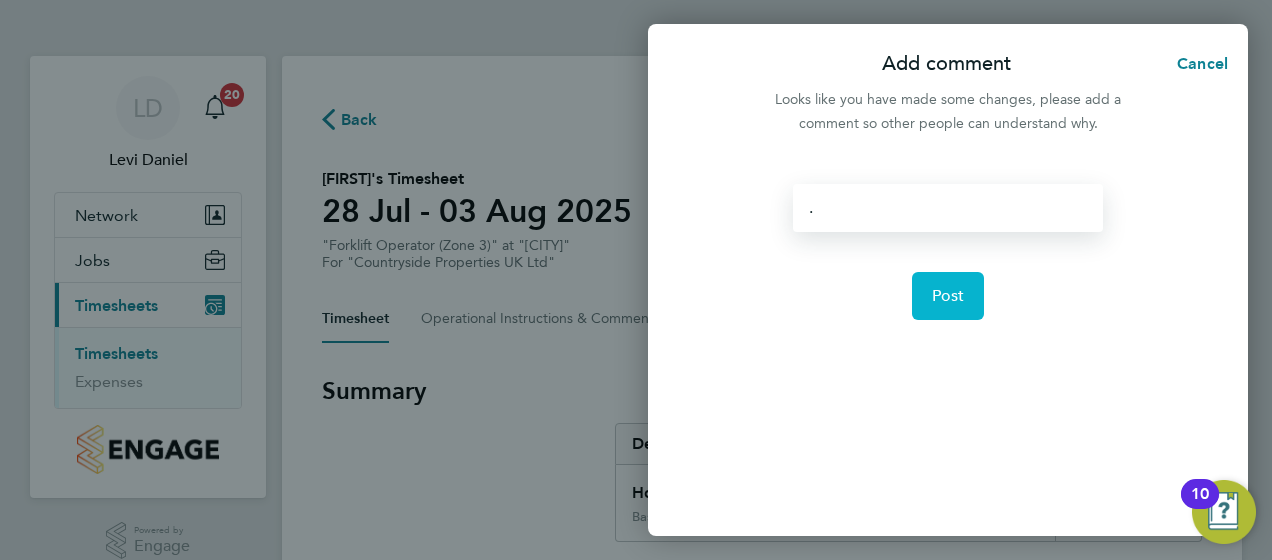 click on "Post" 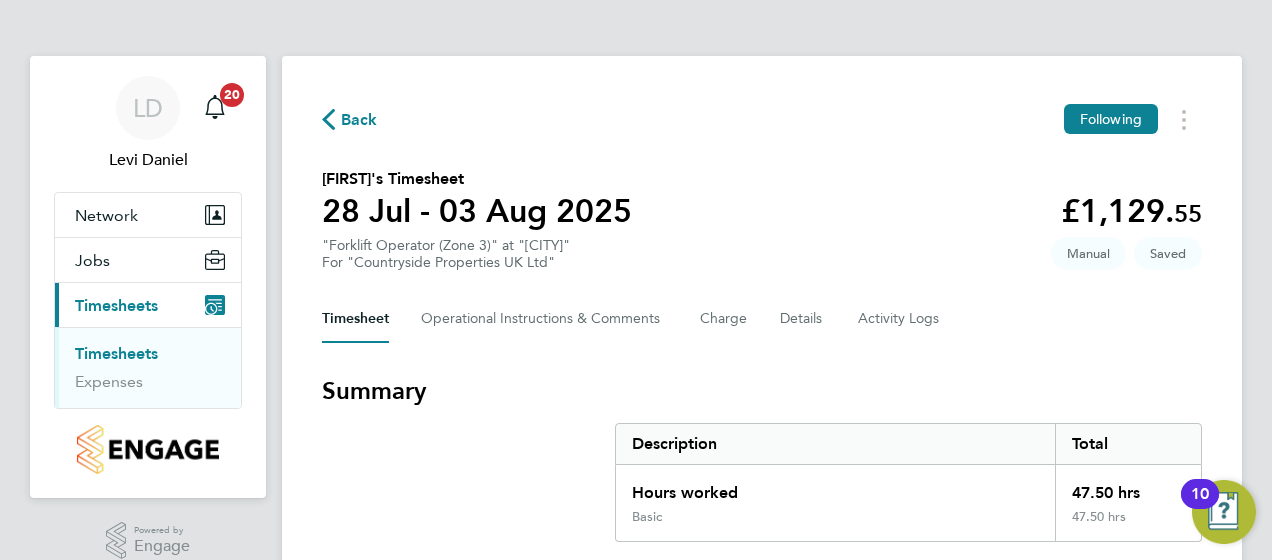 drag, startPoint x: 676, startPoint y: 469, endPoint x: 530, endPoint y: 438, distance: 149.25482 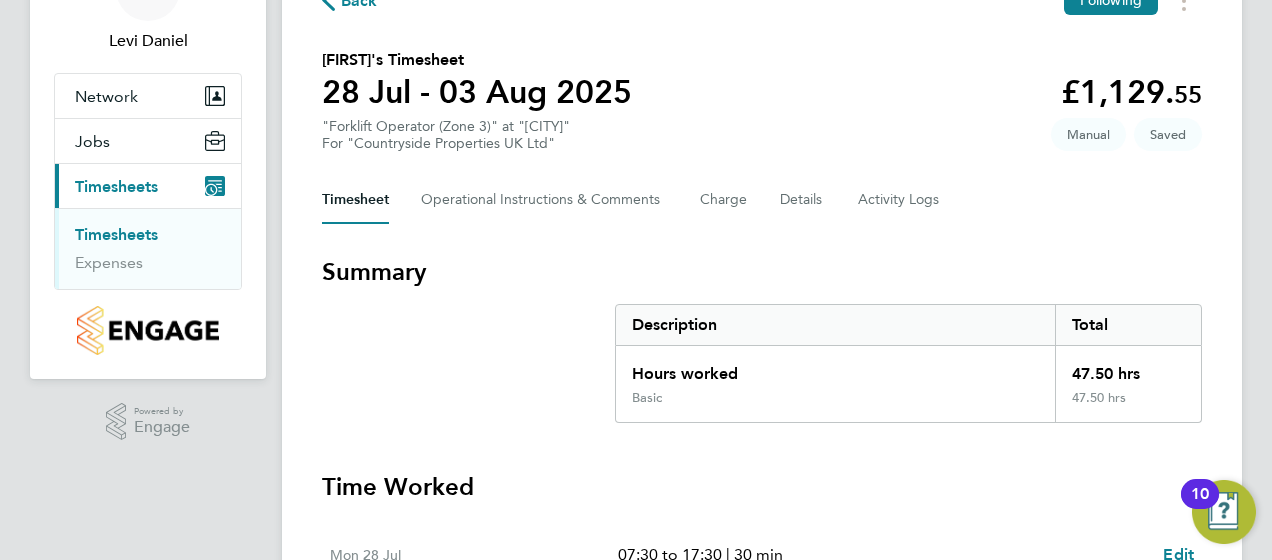 scroll, scrollTop: 400, scrollLeft: 0, axis: vertical 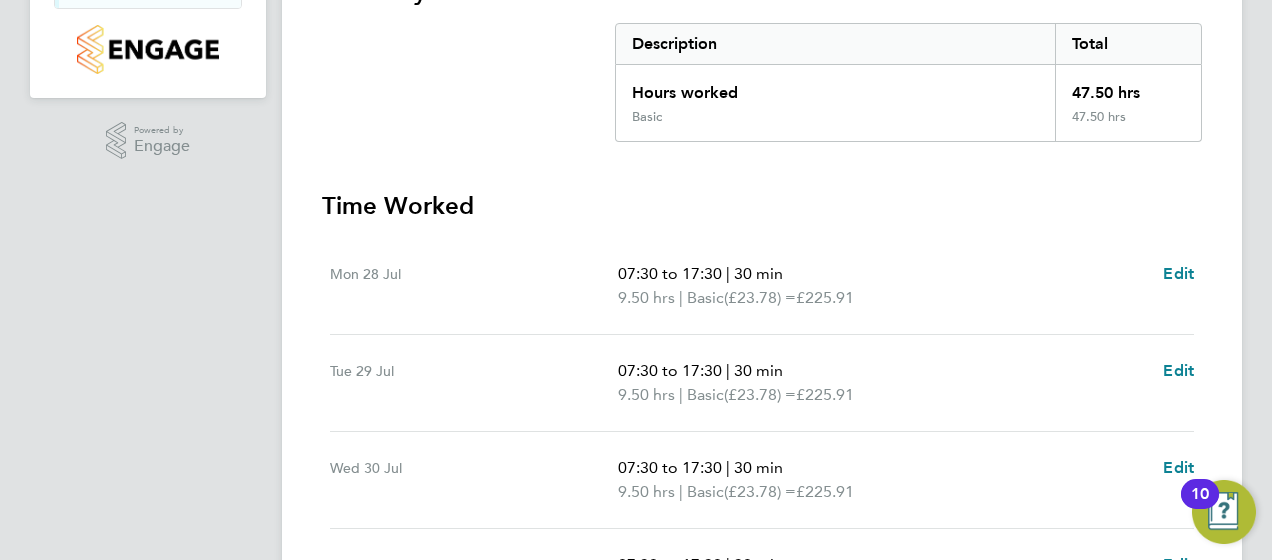 click on "07:30 to 17:30" at bounding box center (670, 273) 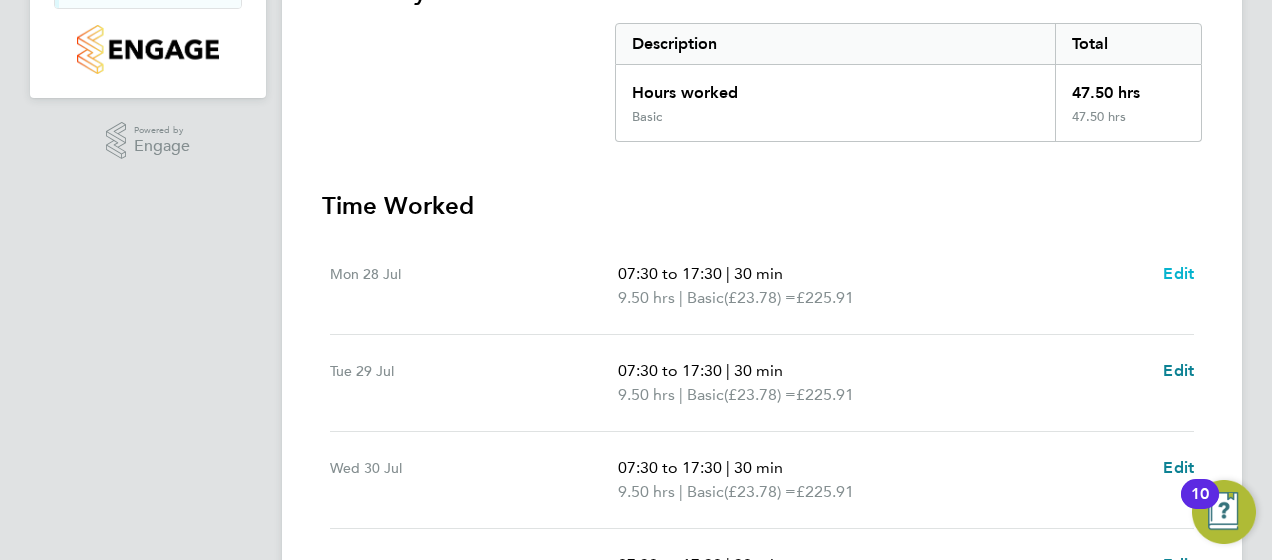 click on "Edit" at bounding box center [1178, 273] 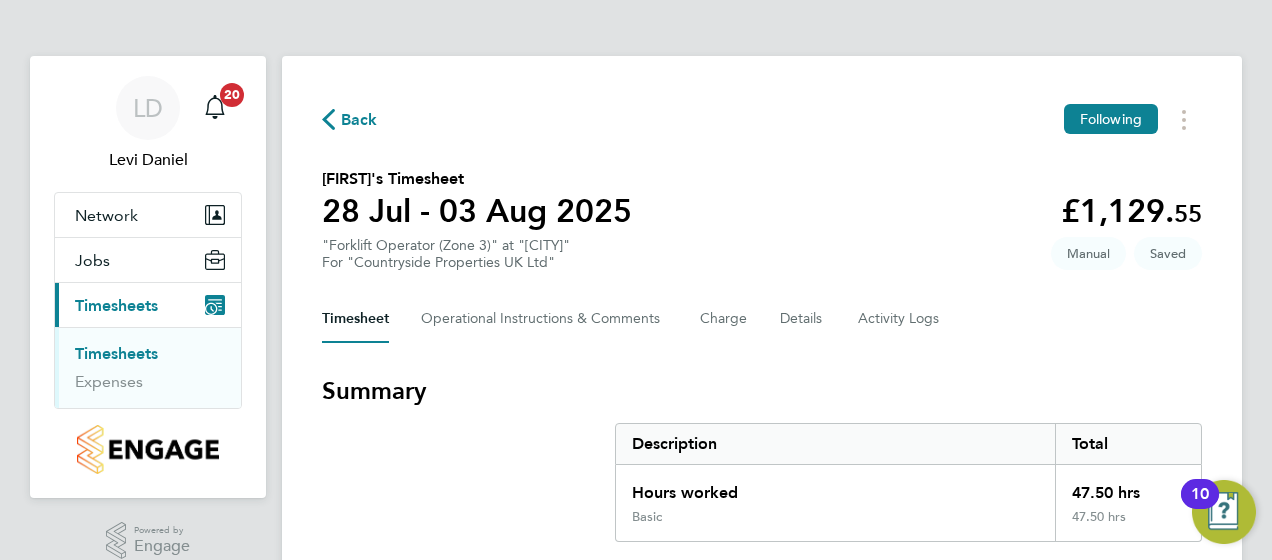 select on "30" 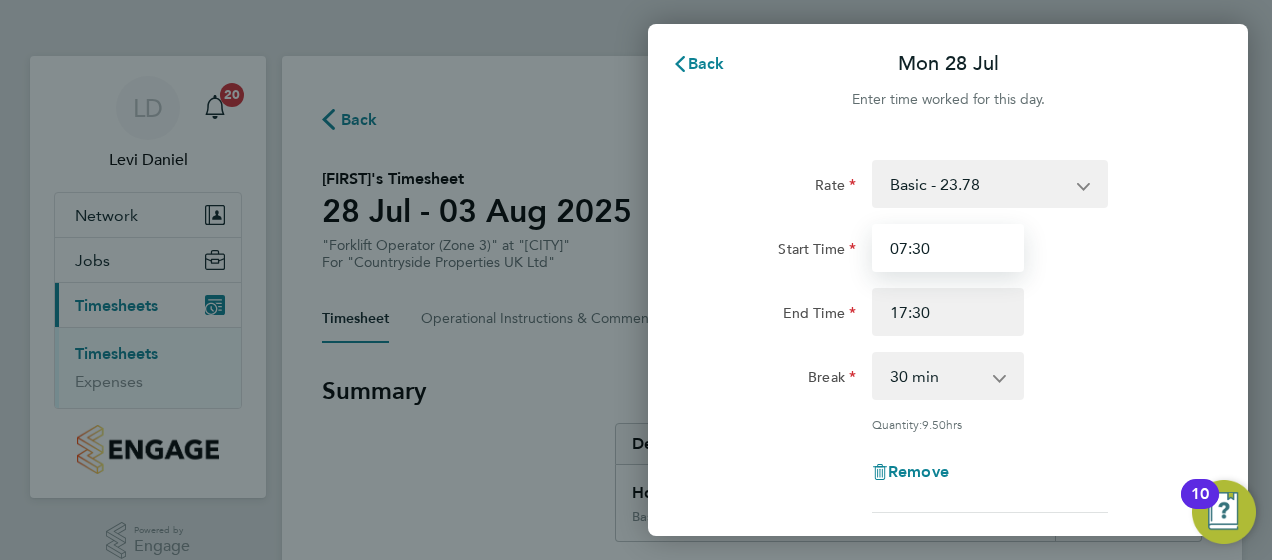 click on "07:30" at bounding box center (948, 248) 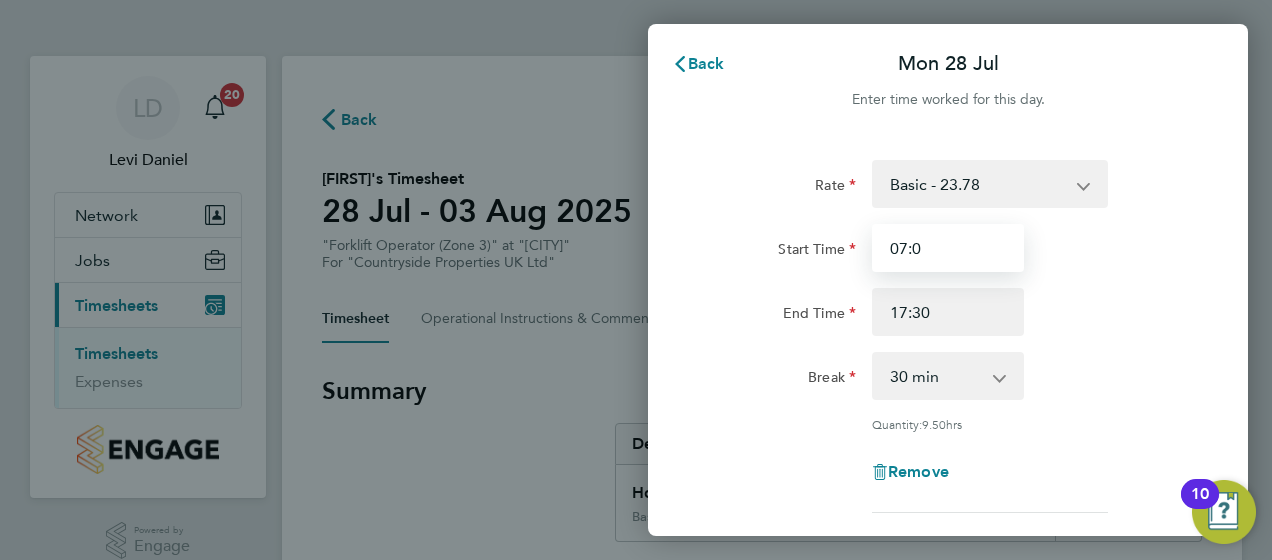 type on "07:30" 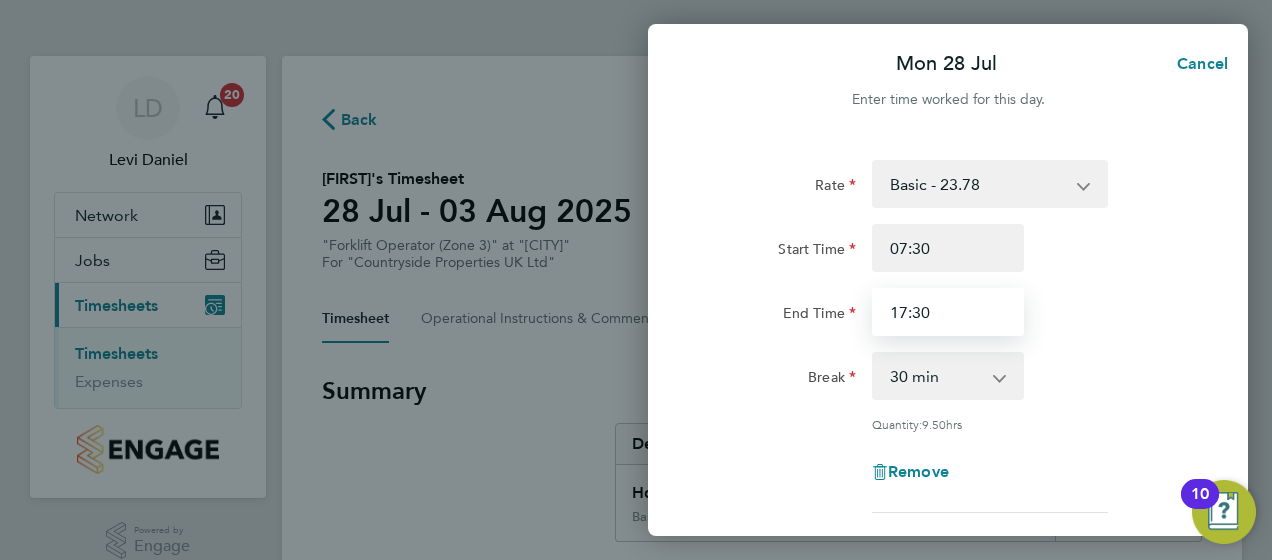 click on "17:30" at bounding box center (948, 312) 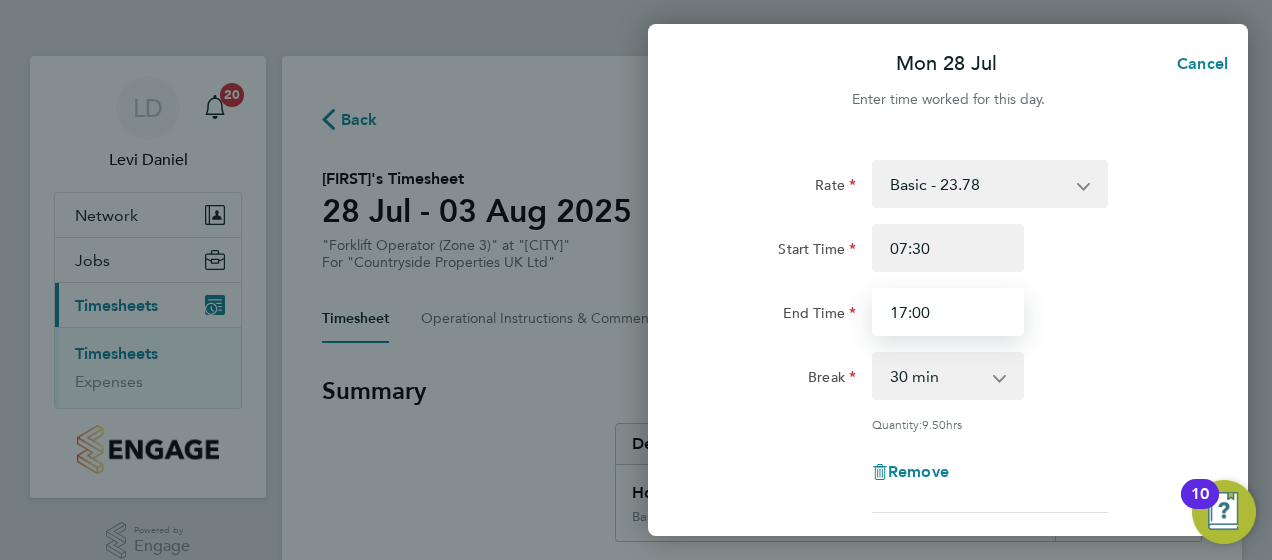 type on "17:00" 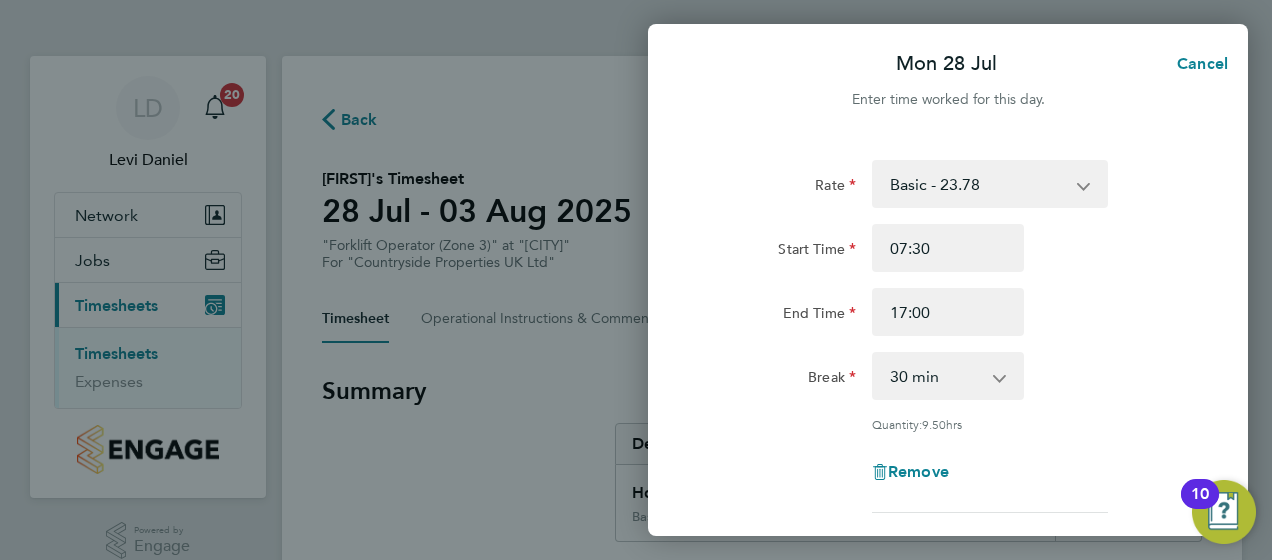 click on "End Time 17:00" 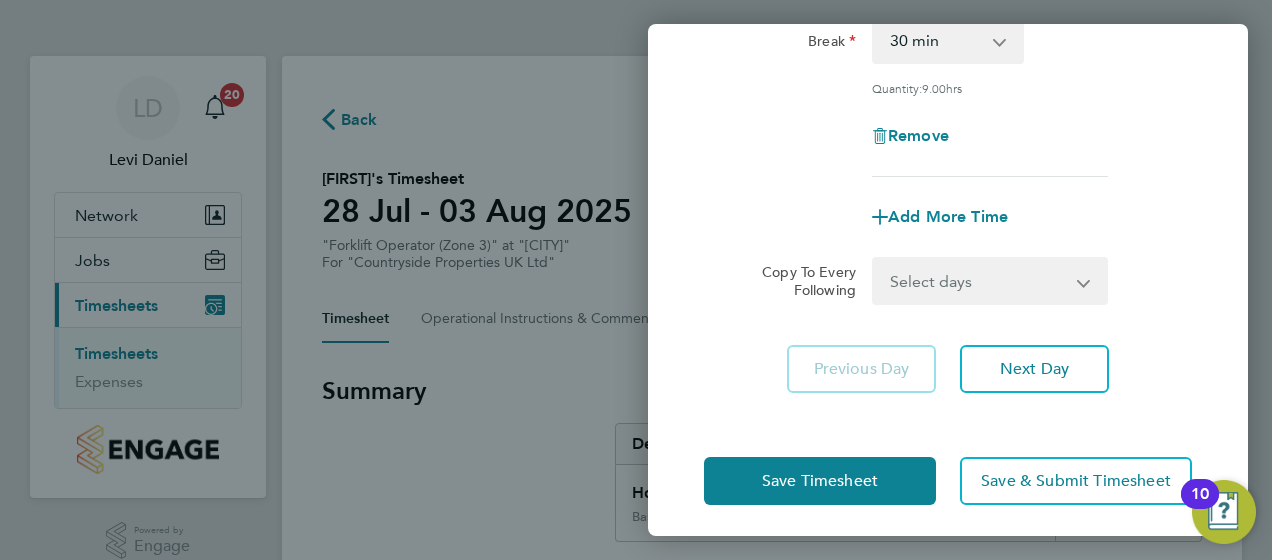 scroll, scrollTop: 343, scrollLeft: 0, axis: vertical 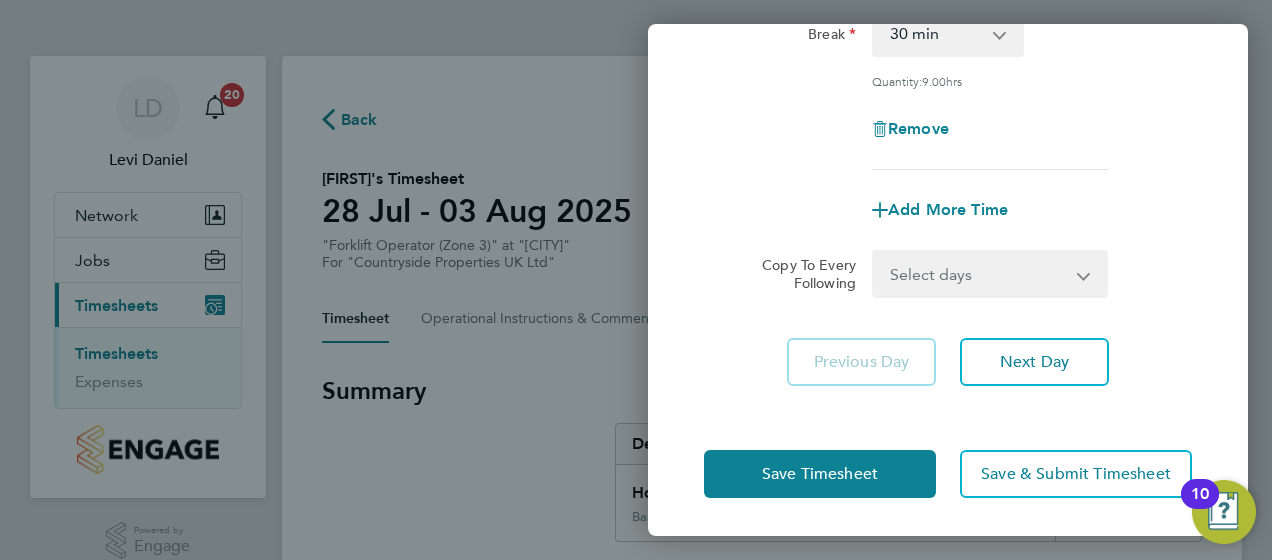 click 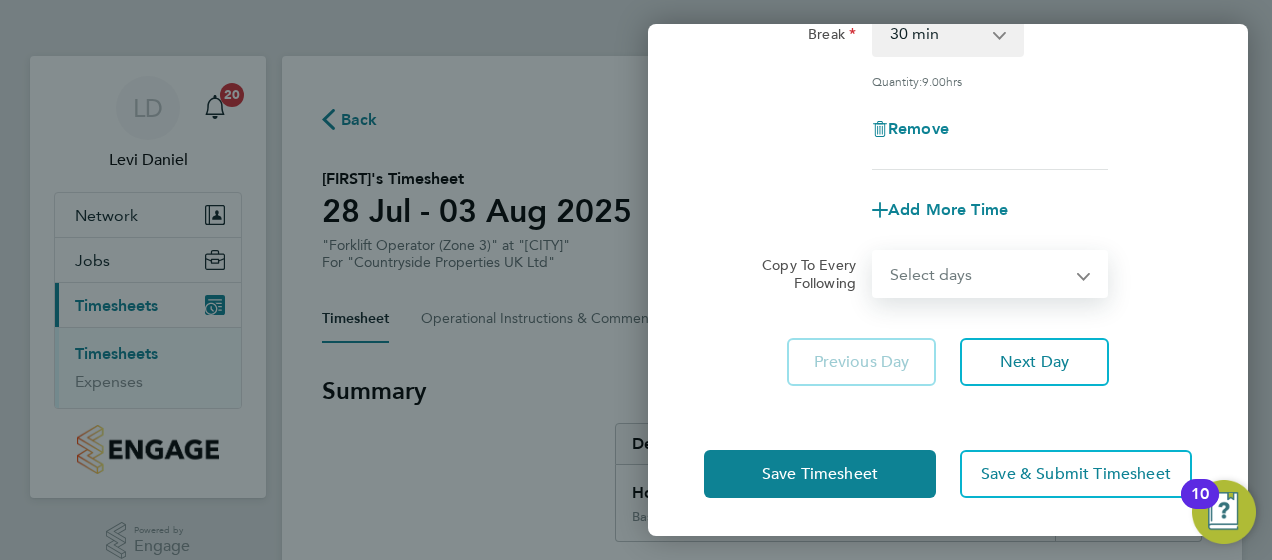 select on "WEEKDAY" 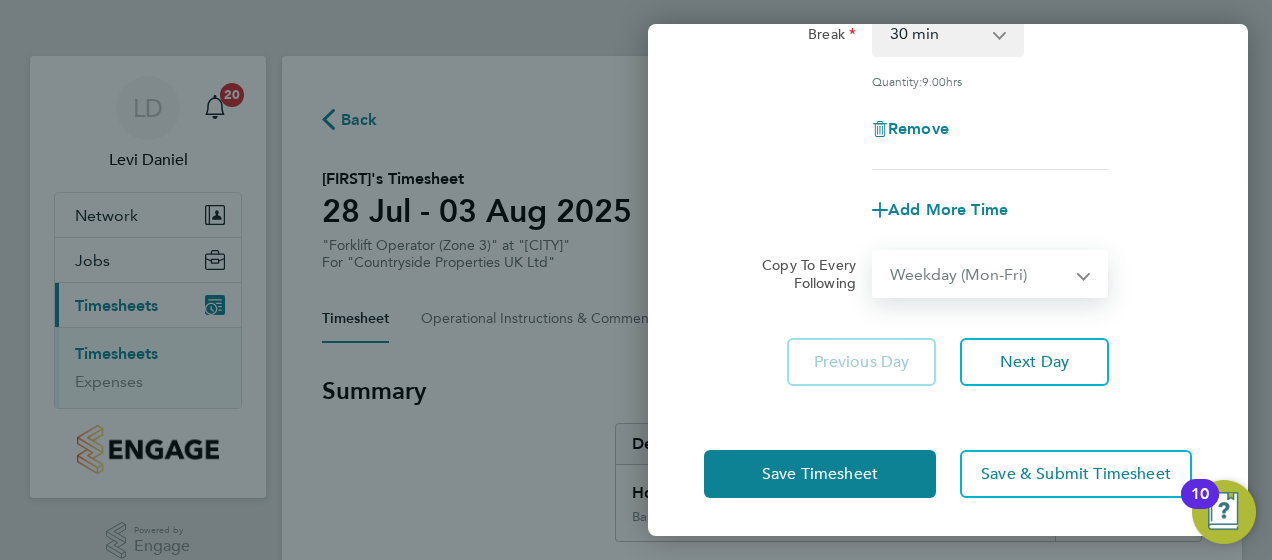 click on "Select days   Day   Weekday (Mon-Fri)   Weekend (Sat-Sun)   Tuesday   Wednesday   Thursday   Friday   Saturday   Sunday" at bounding box center (979, 274) 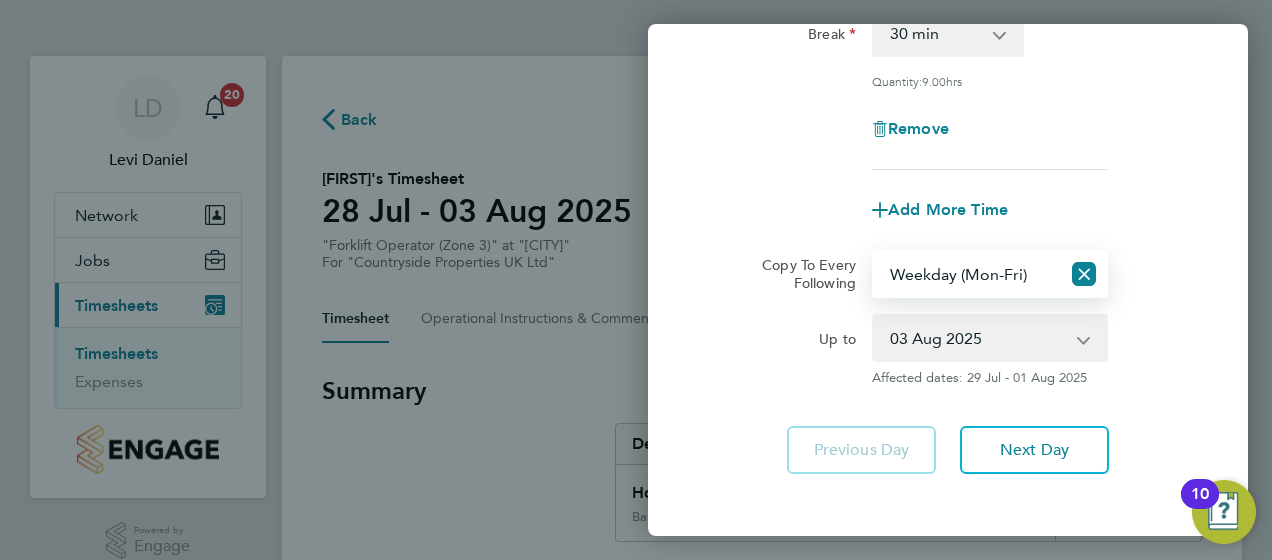click 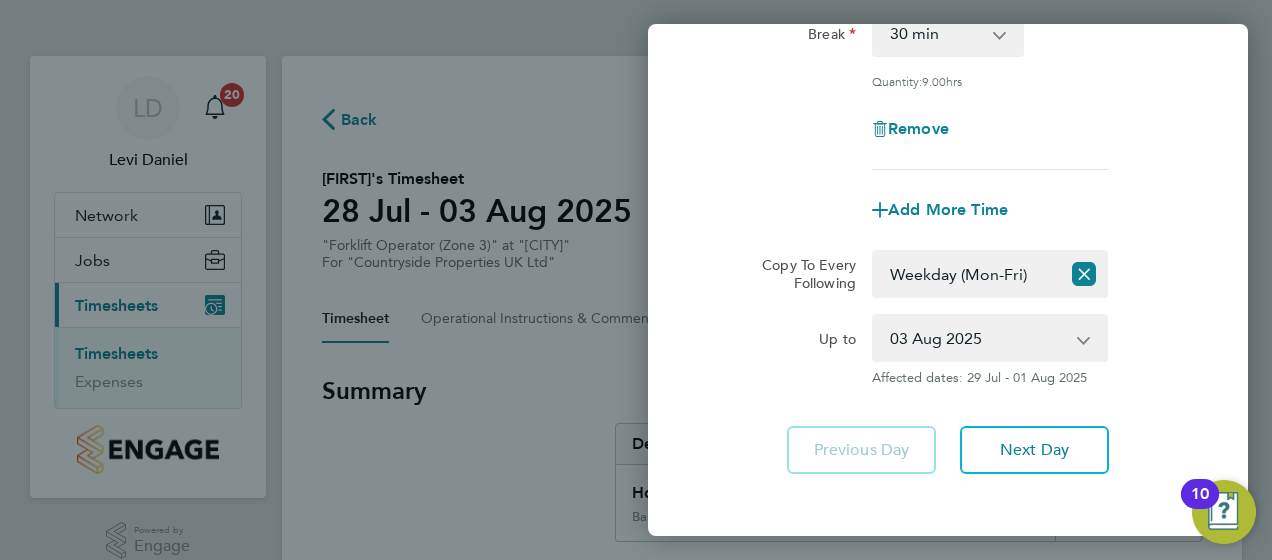 click on "Rate  Basic - 23.78
Start Time 07:30 End Time 17:00 Break  0 min   15 min   30 min   45 min   60 min   75 min   90 min
Quantity:  9.00  hrs
Remove
Add More Time  Copy To Every Following  Select days   Day   Weekday (Mon-Fri)   Weekend (Sat-Sun)   Tuesday   Wednesday   Thursday   Friday   Saturday   Sunday
Up to  29 Jul 2025   30 Jul 2025   31 Jul 2025   01 Aug 2025   02 Aug 2025   03 Aug 2025
Affected dates: 29 Jul - 01 Aug 2025   Previous Day   Next Day" 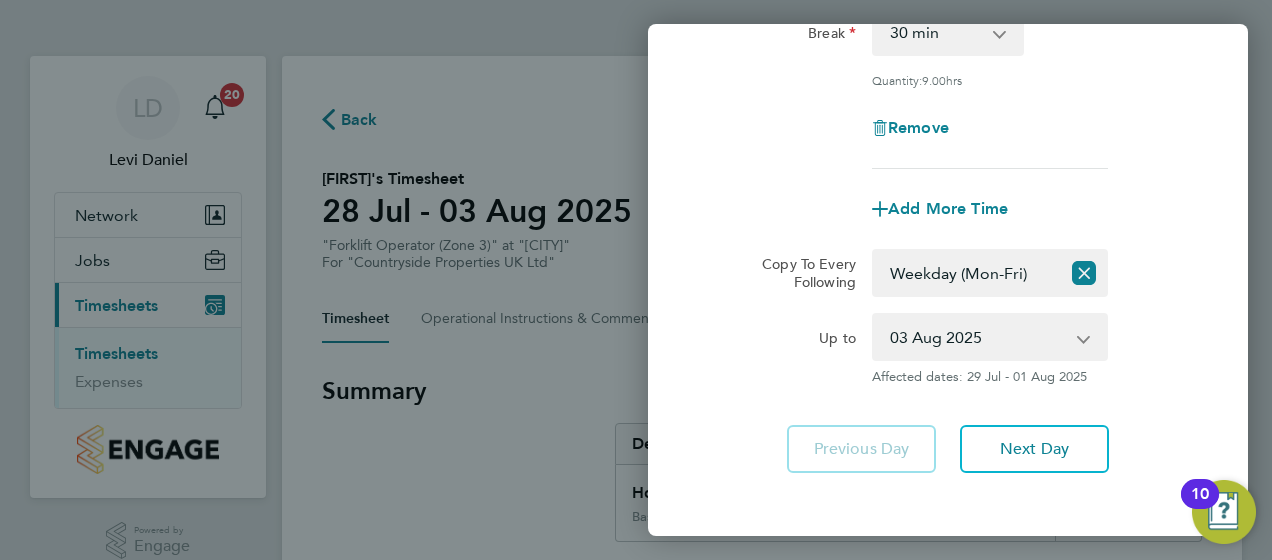 scroll, scrollTop: 431, scrollLeft: 0, axis: vertical 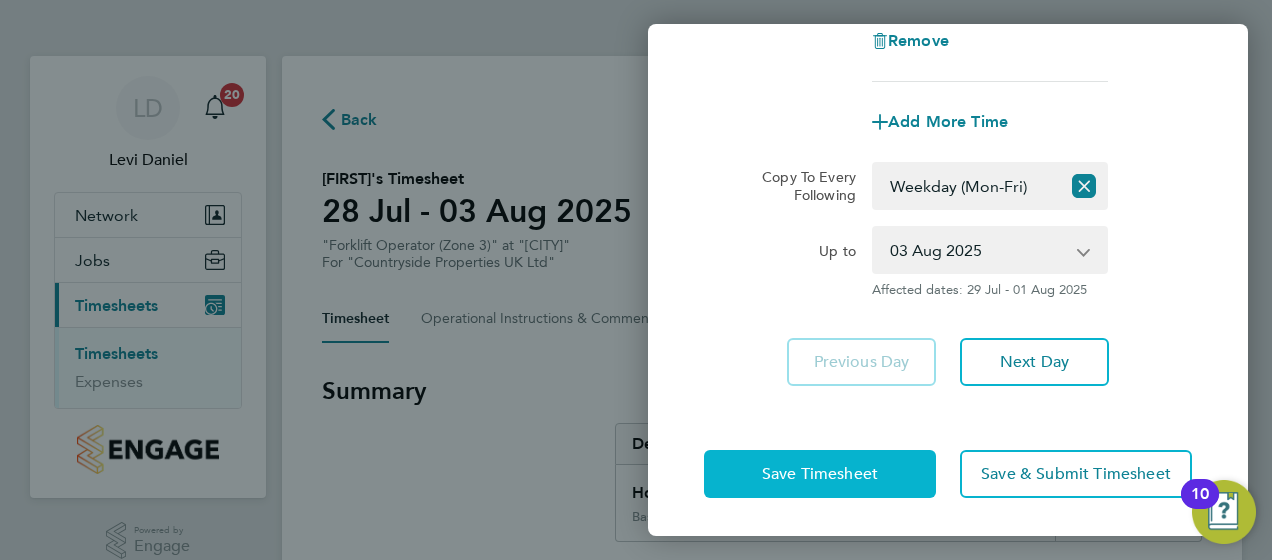 click on "Save Timesheet" 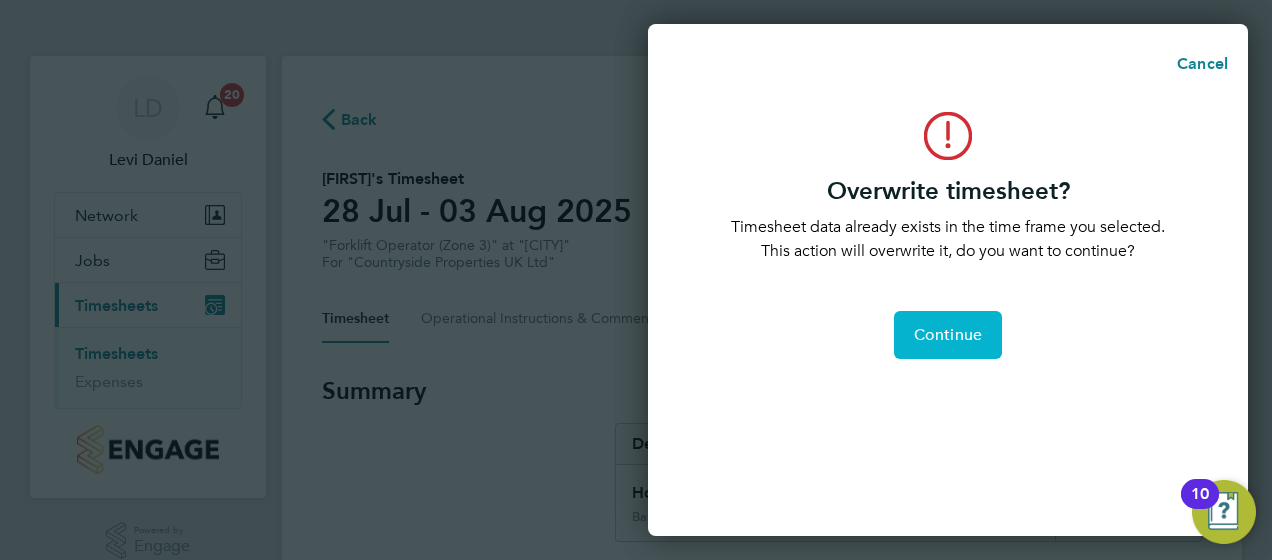 click on "Continue" 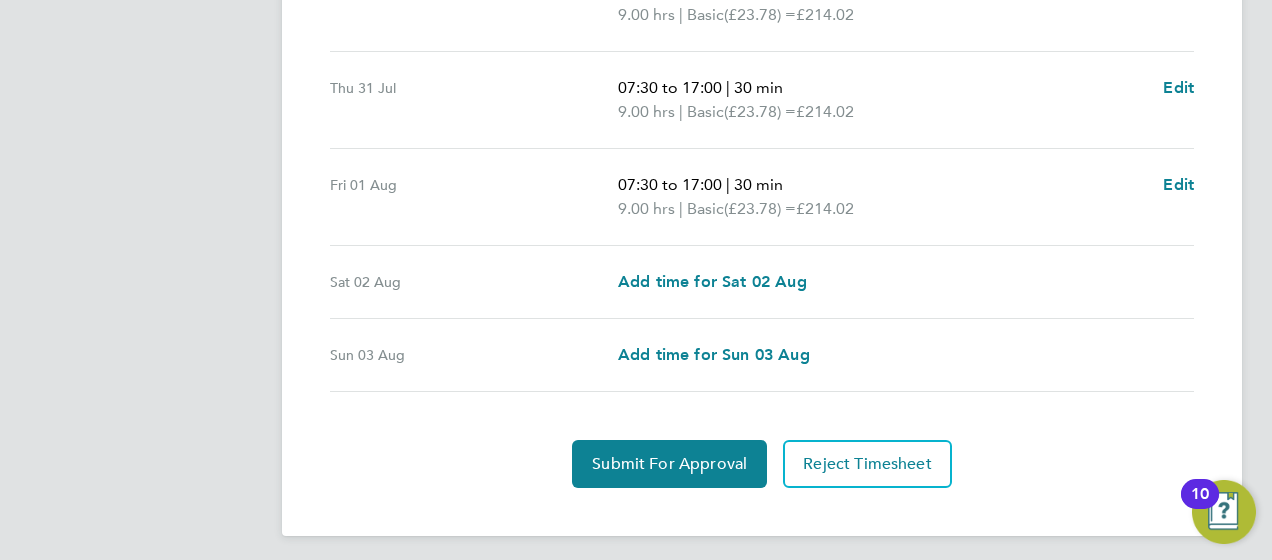 scroll, scrollTop: 881, scrollLeft: 0, axis: vertical 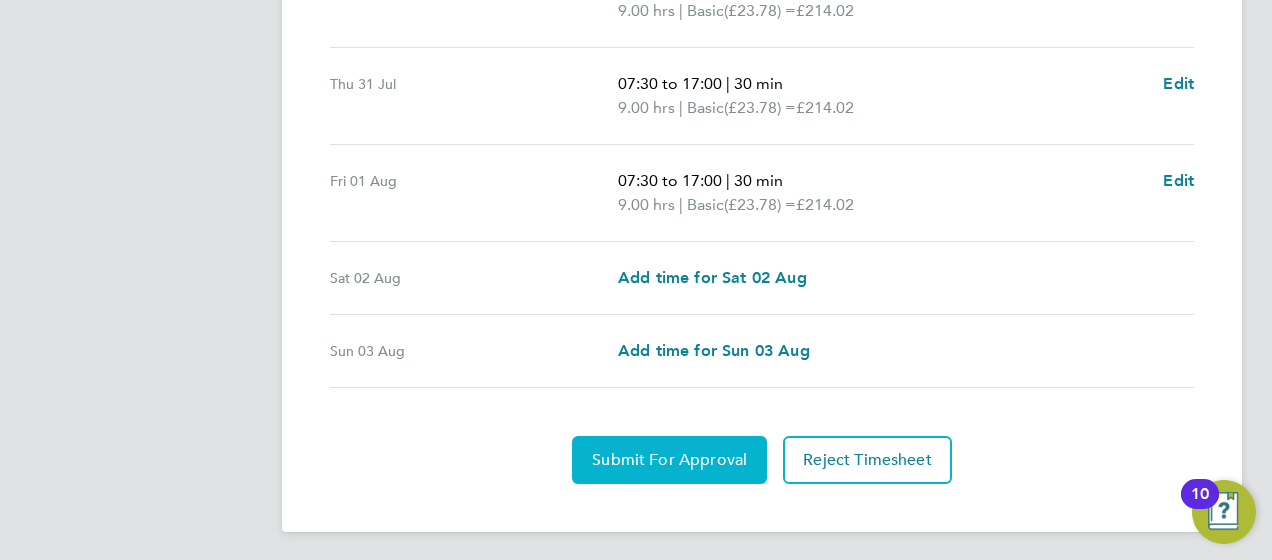 click on "Submit For Approval" 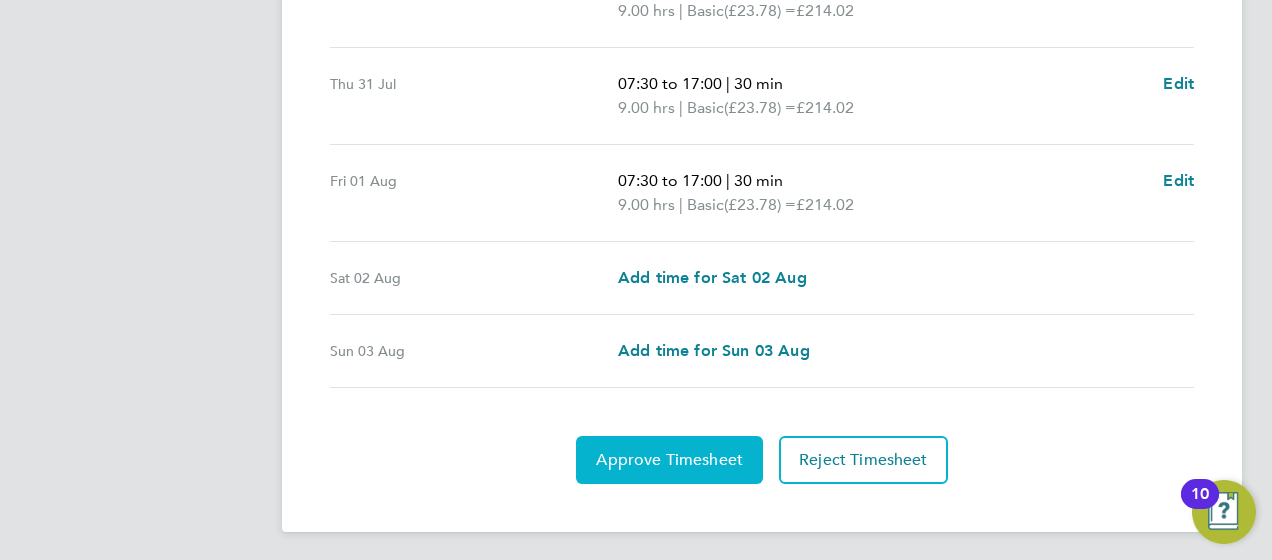 click on "Approve Timesheet" 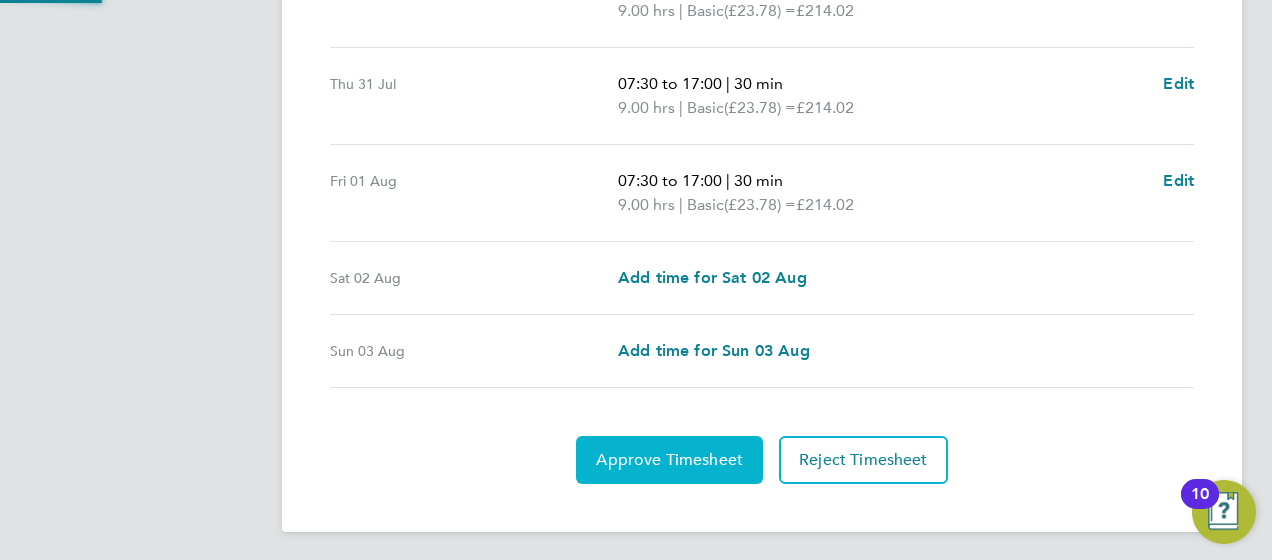 scroll, scrollTop: 0, scrollLeft: 0, axis: both 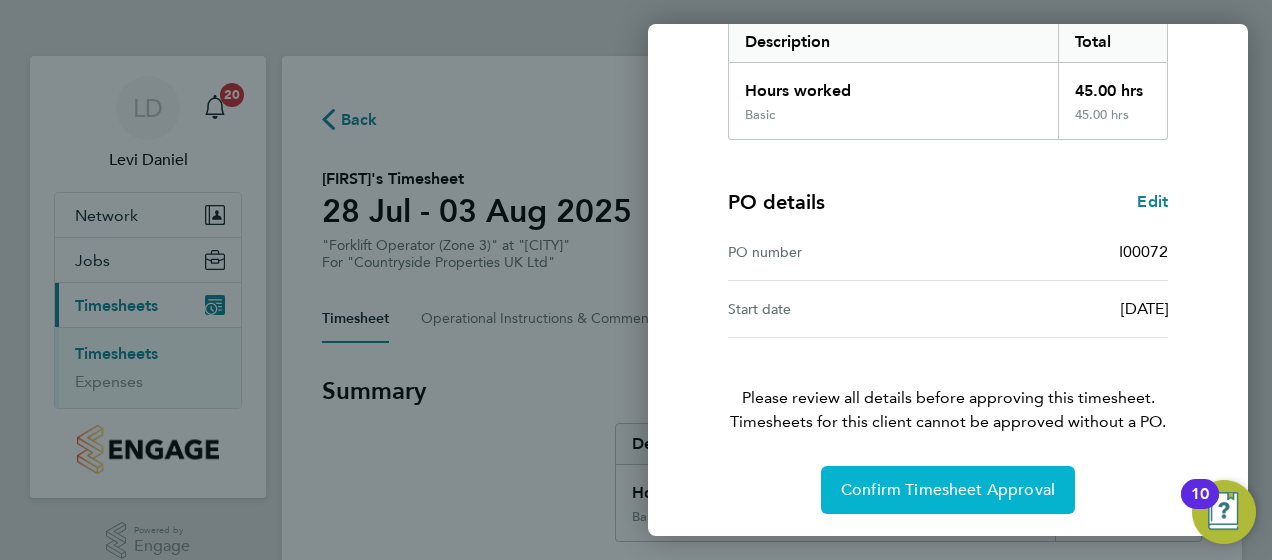 click on "Confirm Timesheet Approval" 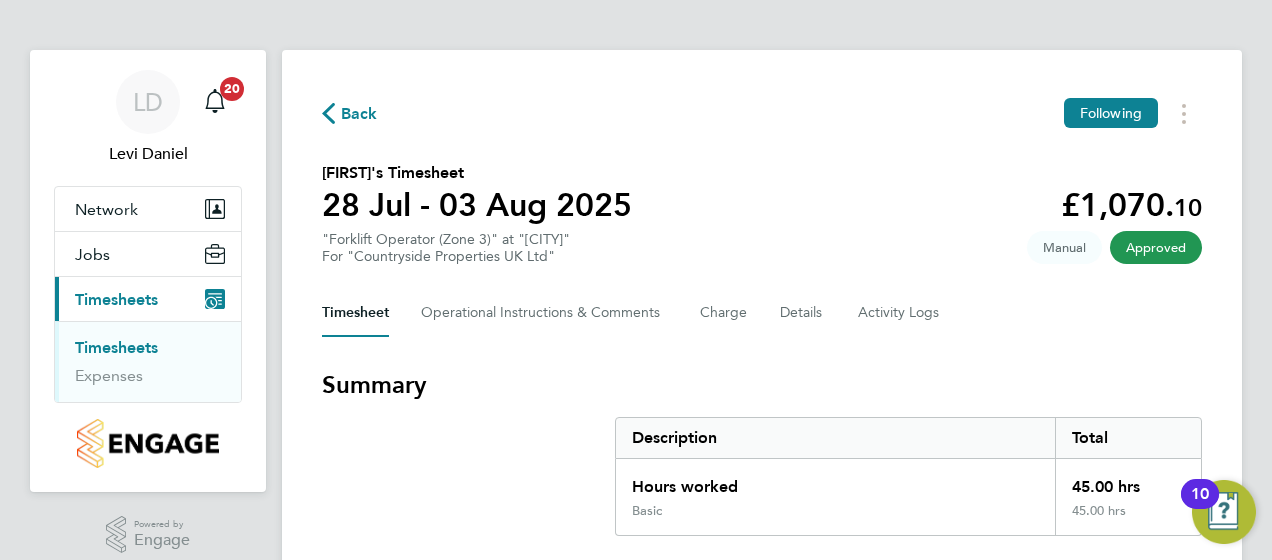 scroll, scrollTop: 0, scrollLeft: 0, axis: both 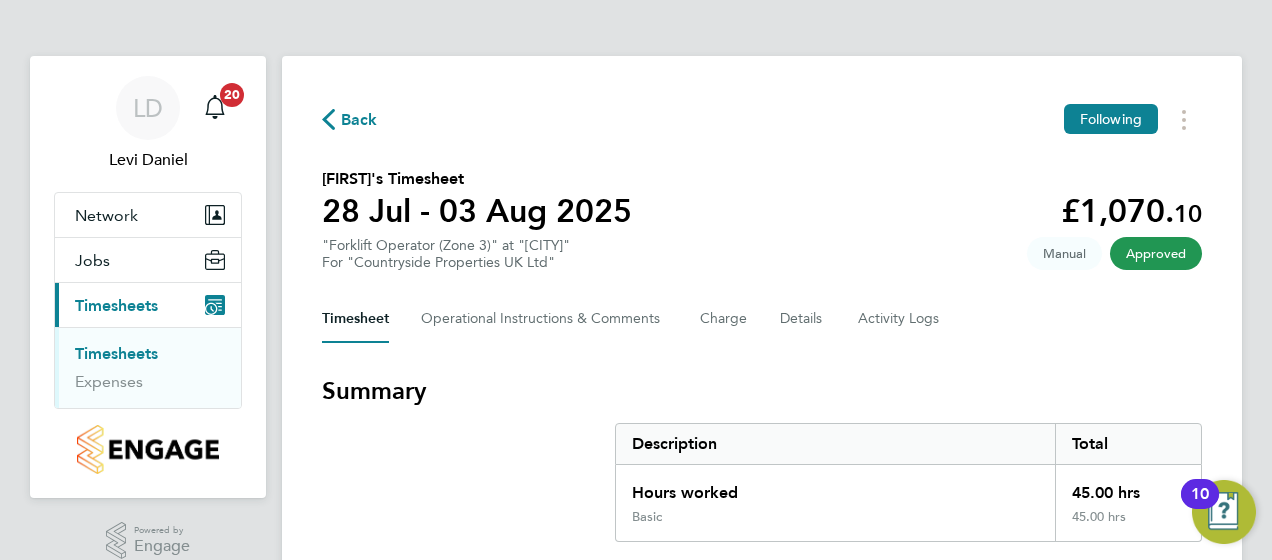 click on "Back" 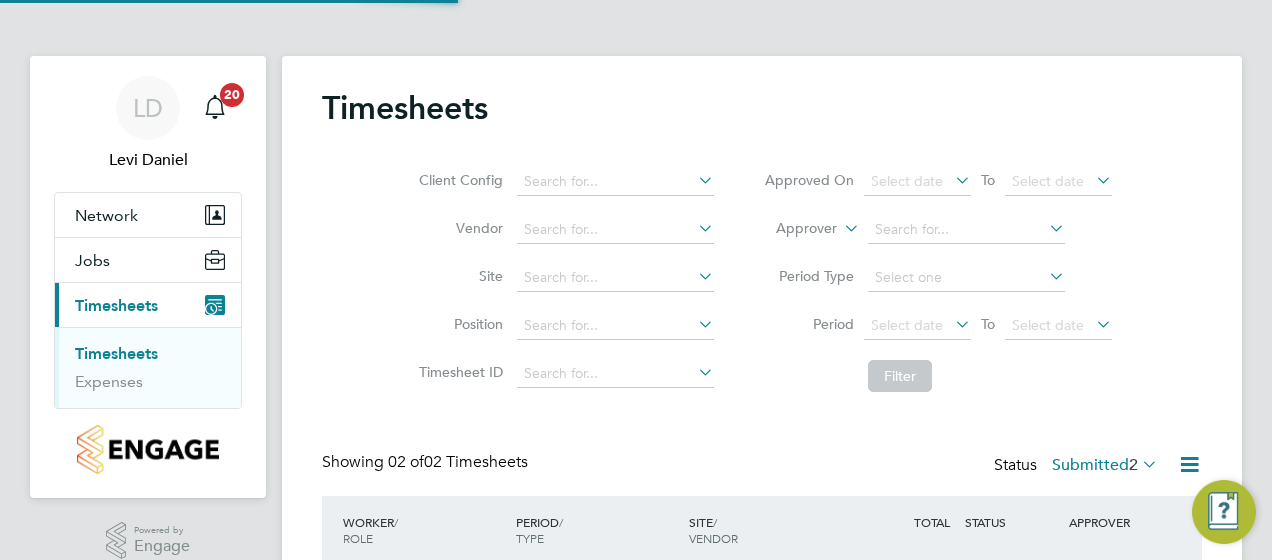 scroll, scrollTop: 10, scrollLeft: 10, axis: both 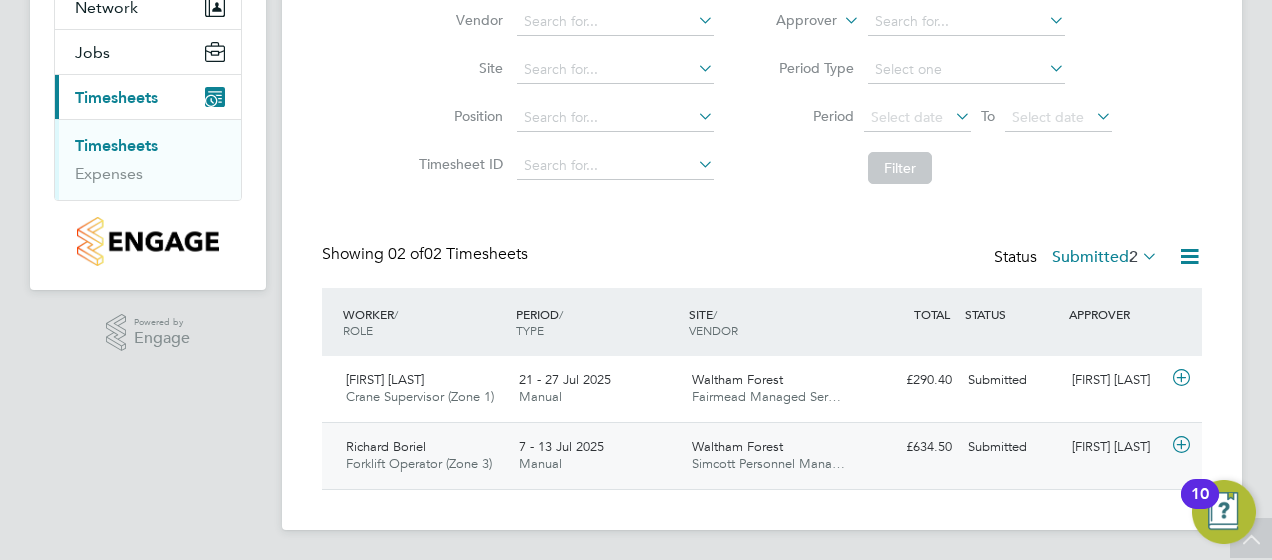 click 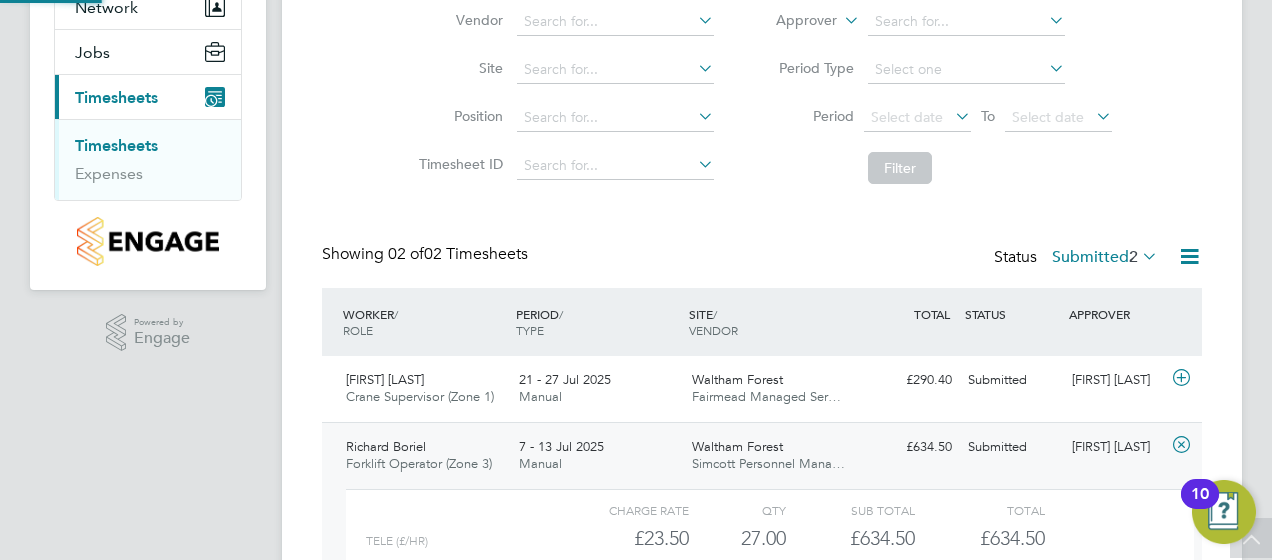 scroll, scrollTop: 10, scrollLeft: 10, axis: both 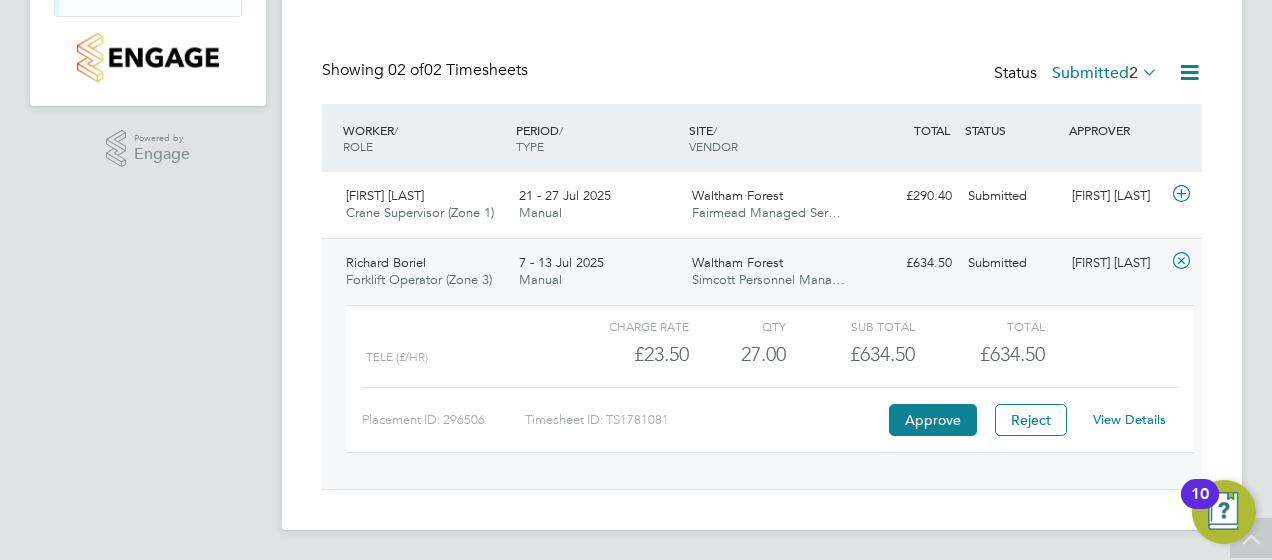 click 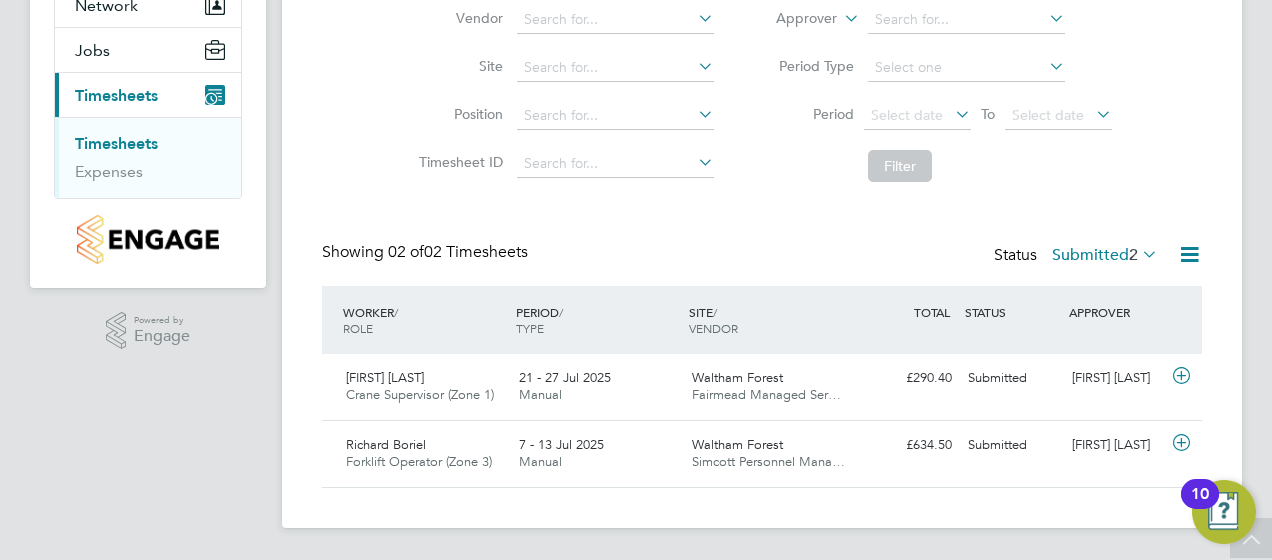 scroll, scrollTop: 208, scrollLeft: 0, axis: vertical 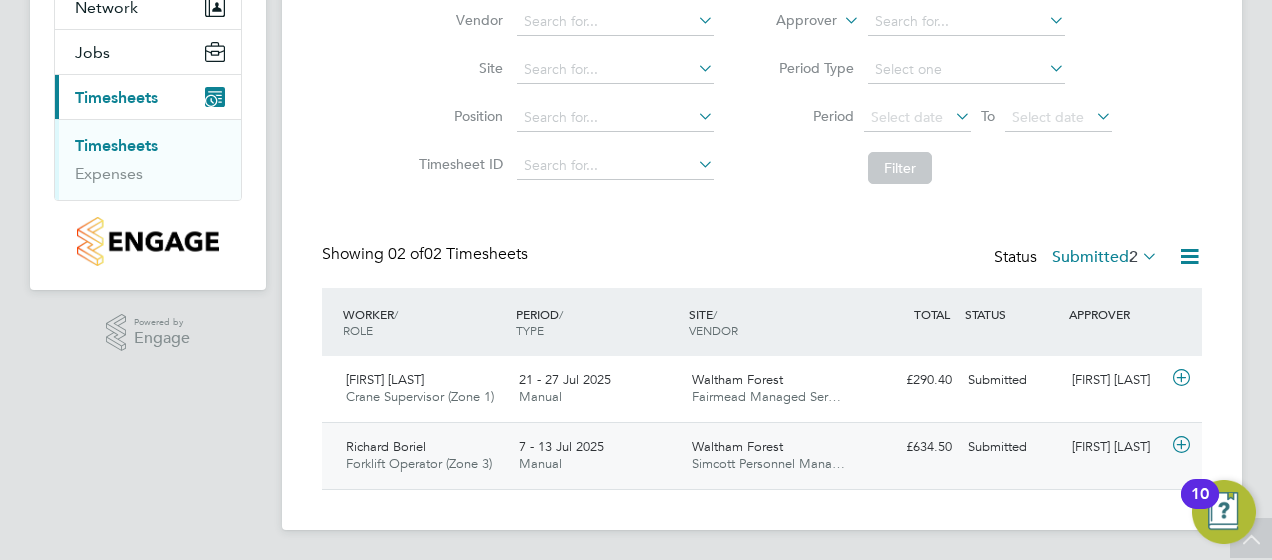 click 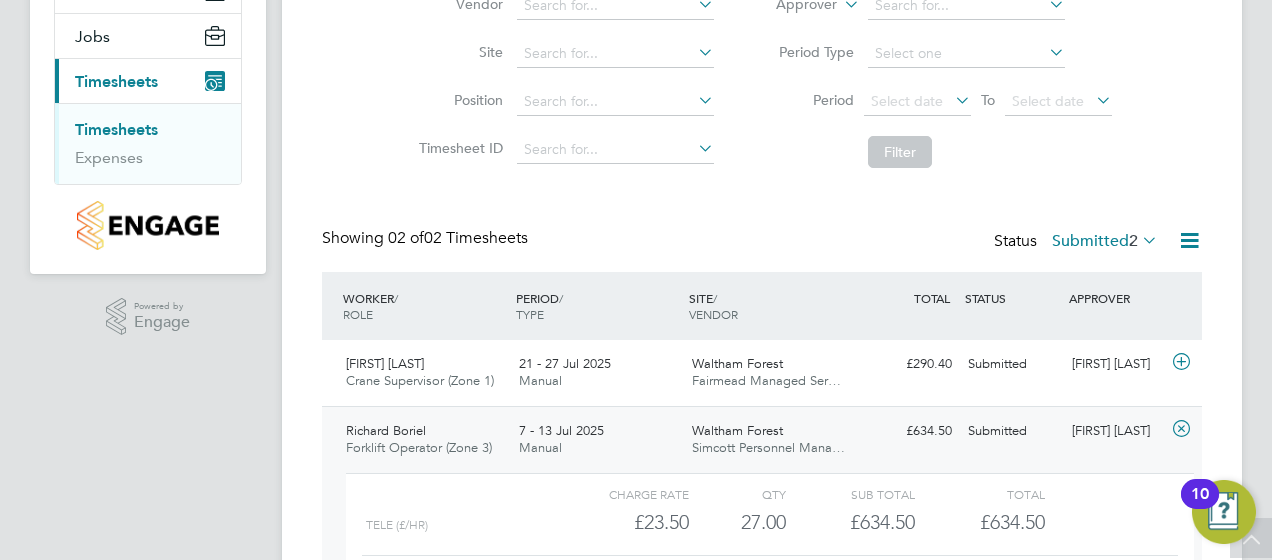 scroll, scrollTop: 10, scrollLeft: 10, axis: both 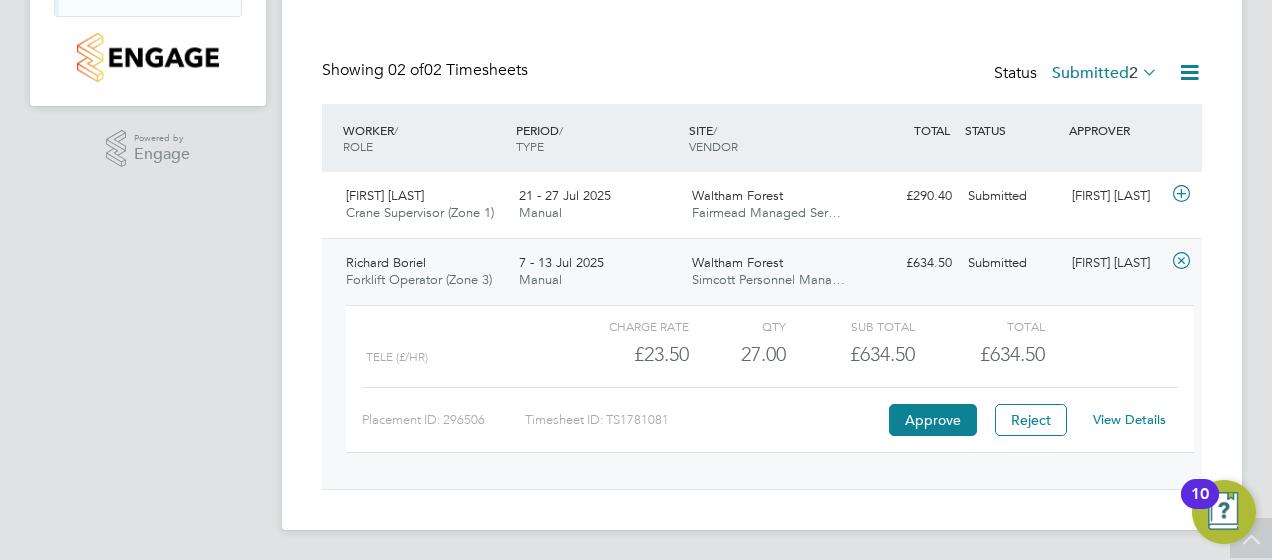 click on "View Details" 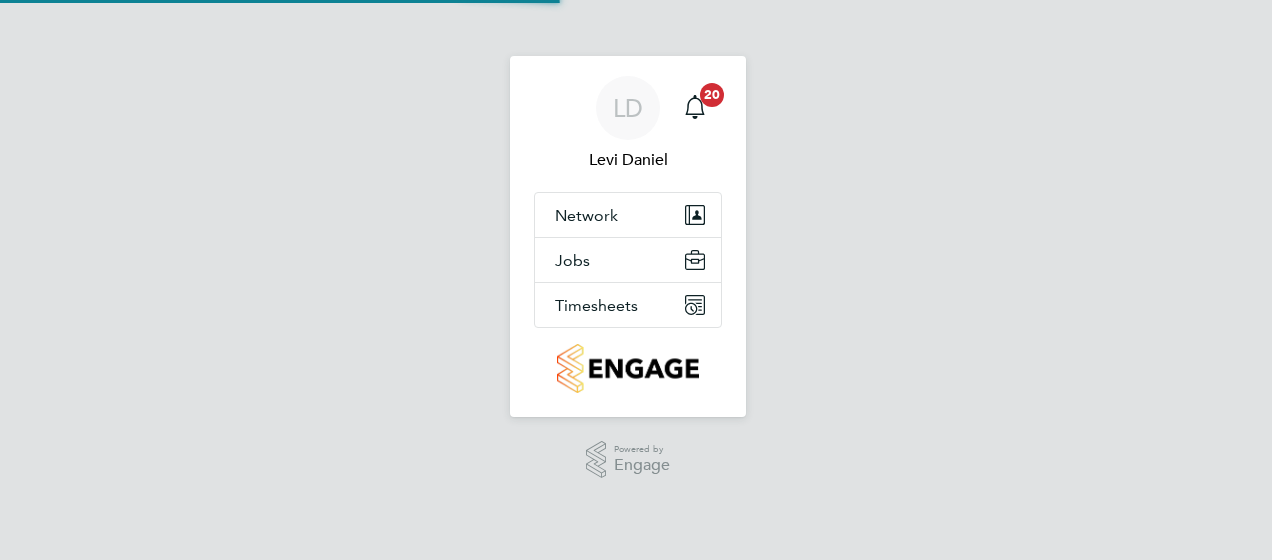 scroll, scrollTop: 0, scrollLeft: 0, axis: both 